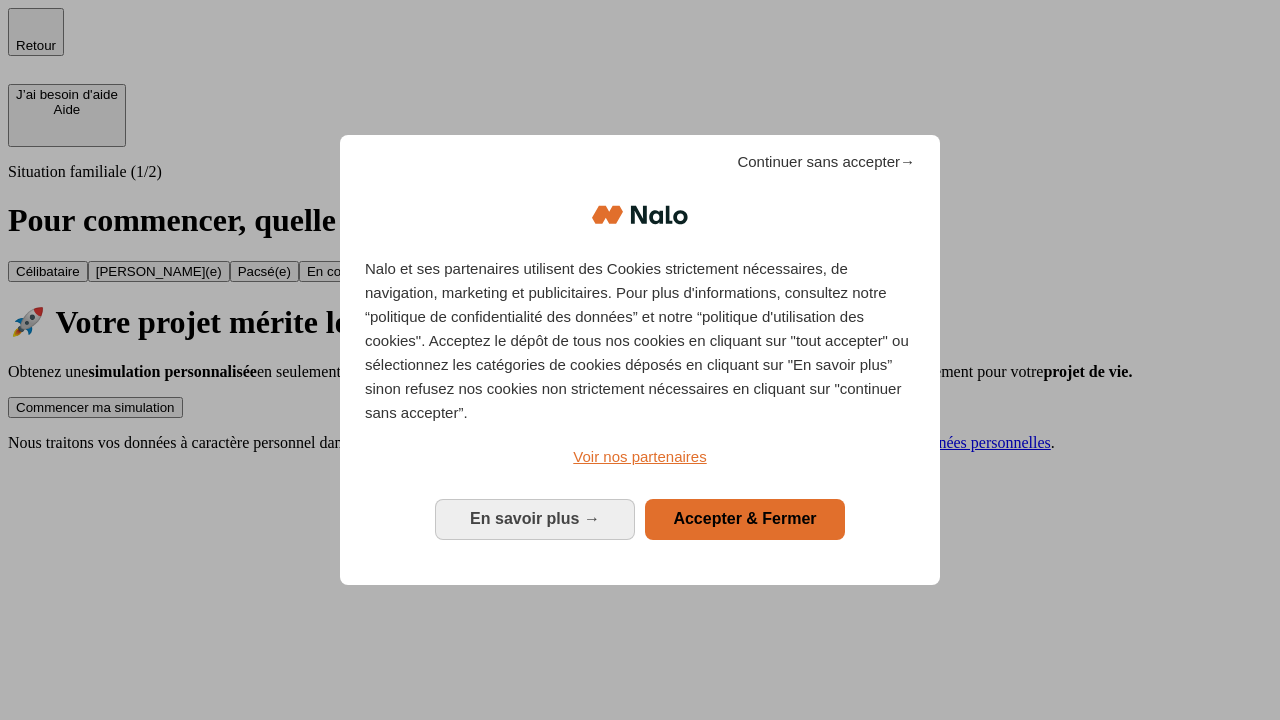 scroll, scrollTop: 0, scrollLeft: 0, axis: both 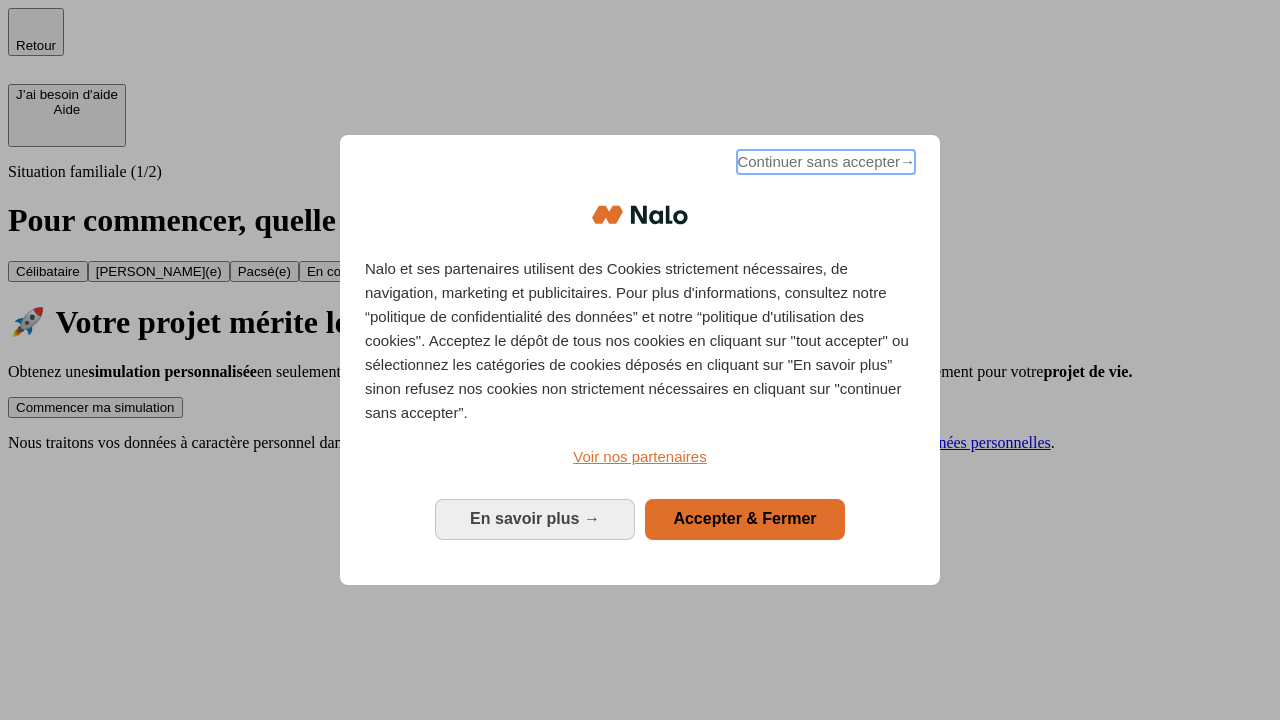 click on "Continuer sans accepter  →" at bounding box center [826, 162] 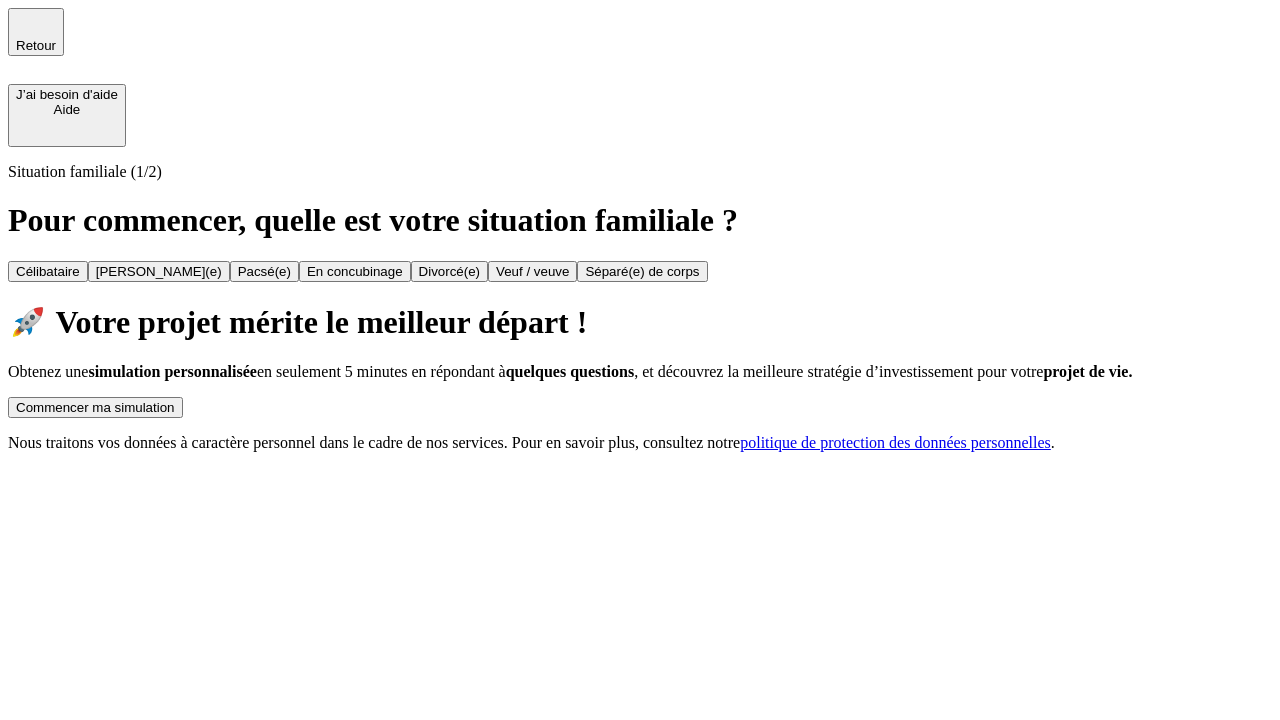 click on "Commencer ma simulation" at bounding box center [95, 407] 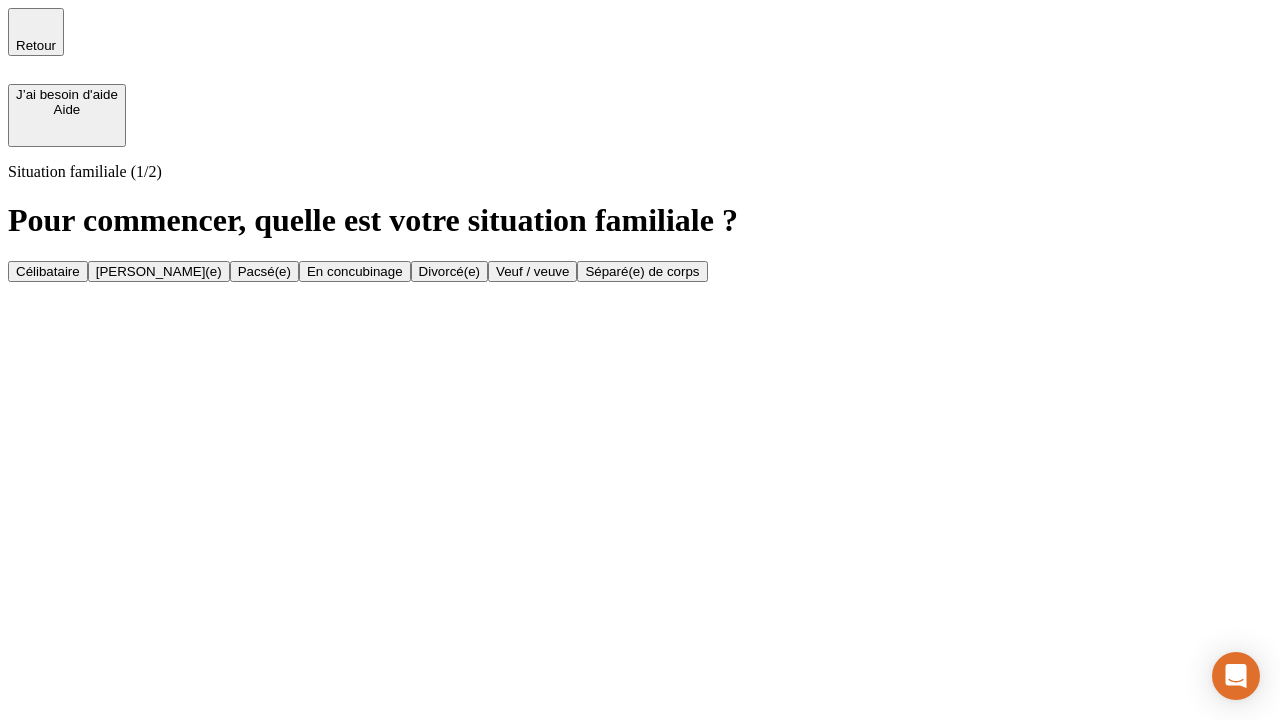 click on "Veuf / veuve" at bounding box center [532, 271] 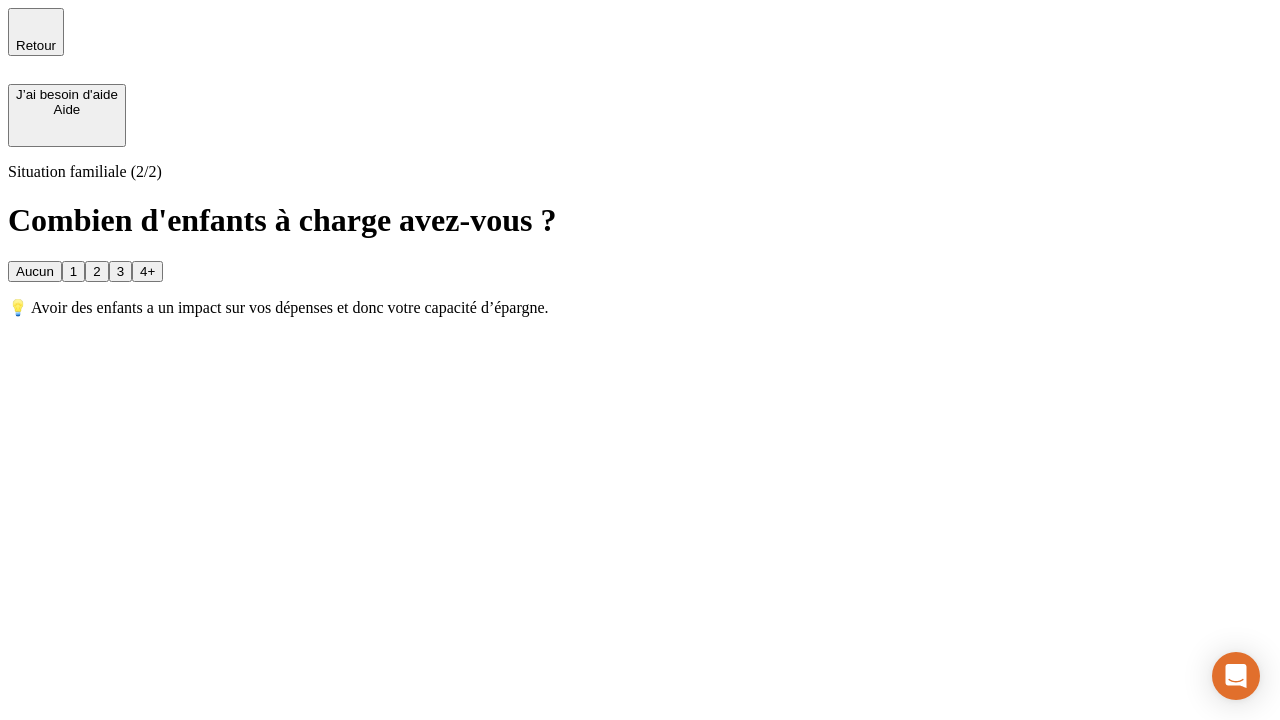 click on "Aucun" at bounding box center [35, 271] 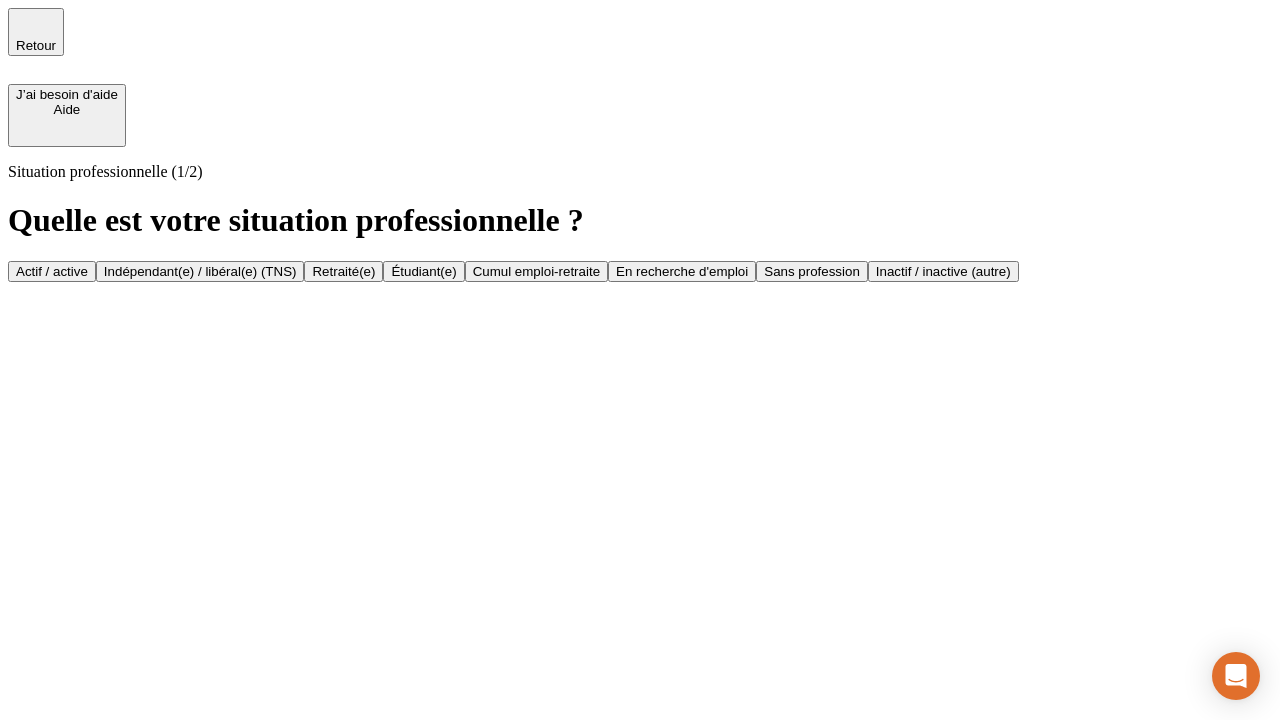 click on "Retraité(e)" at bounding box center (343, 271) 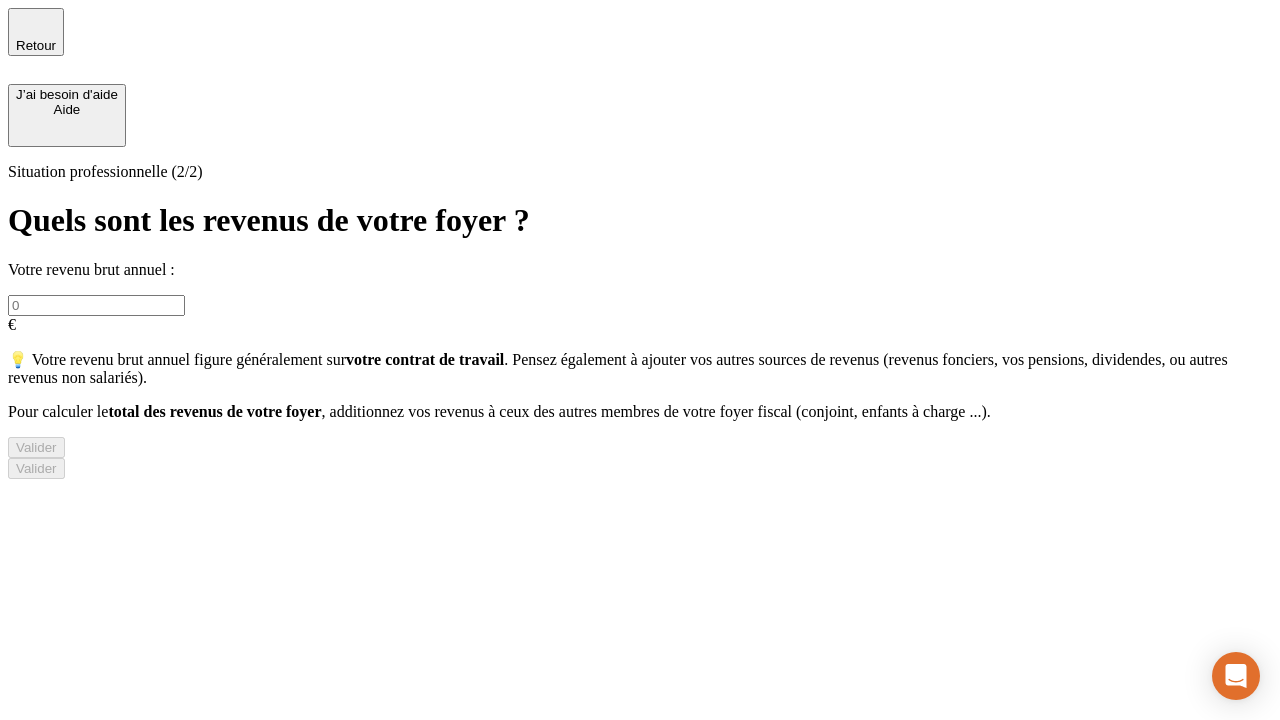 click at bounding box center (96, 305) 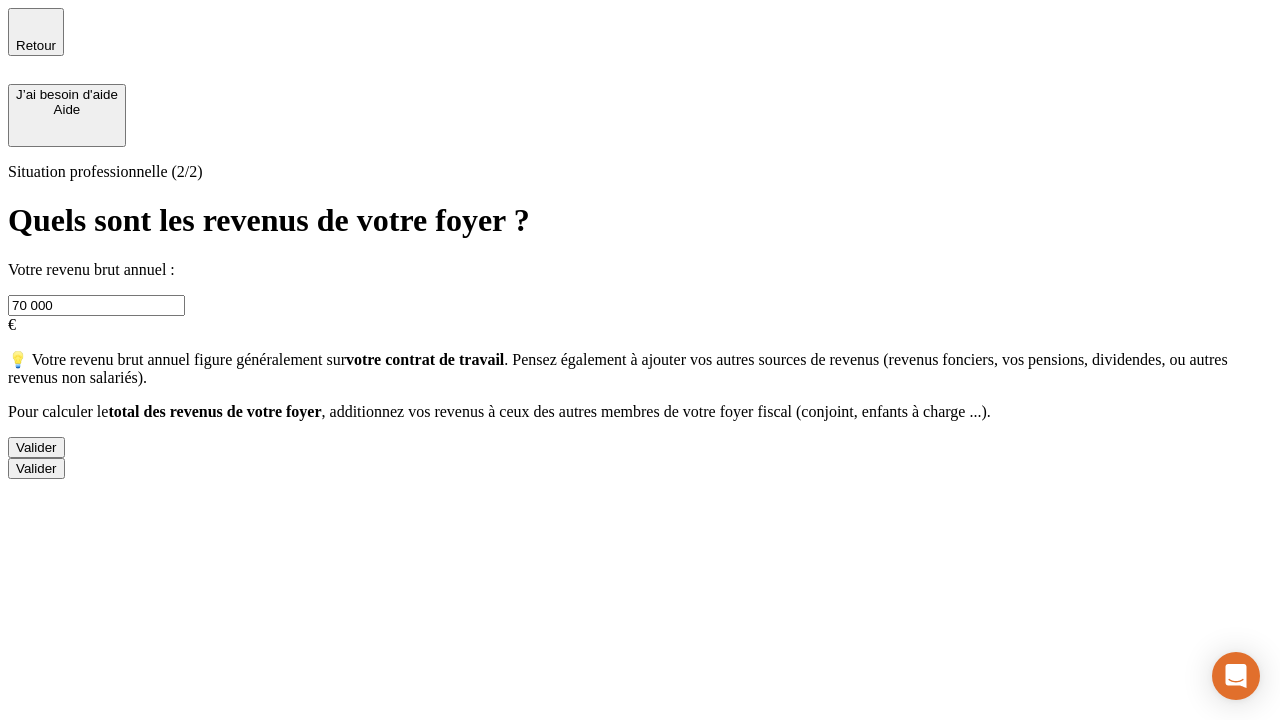 click on "Valider" at bounding box center [36, 447] 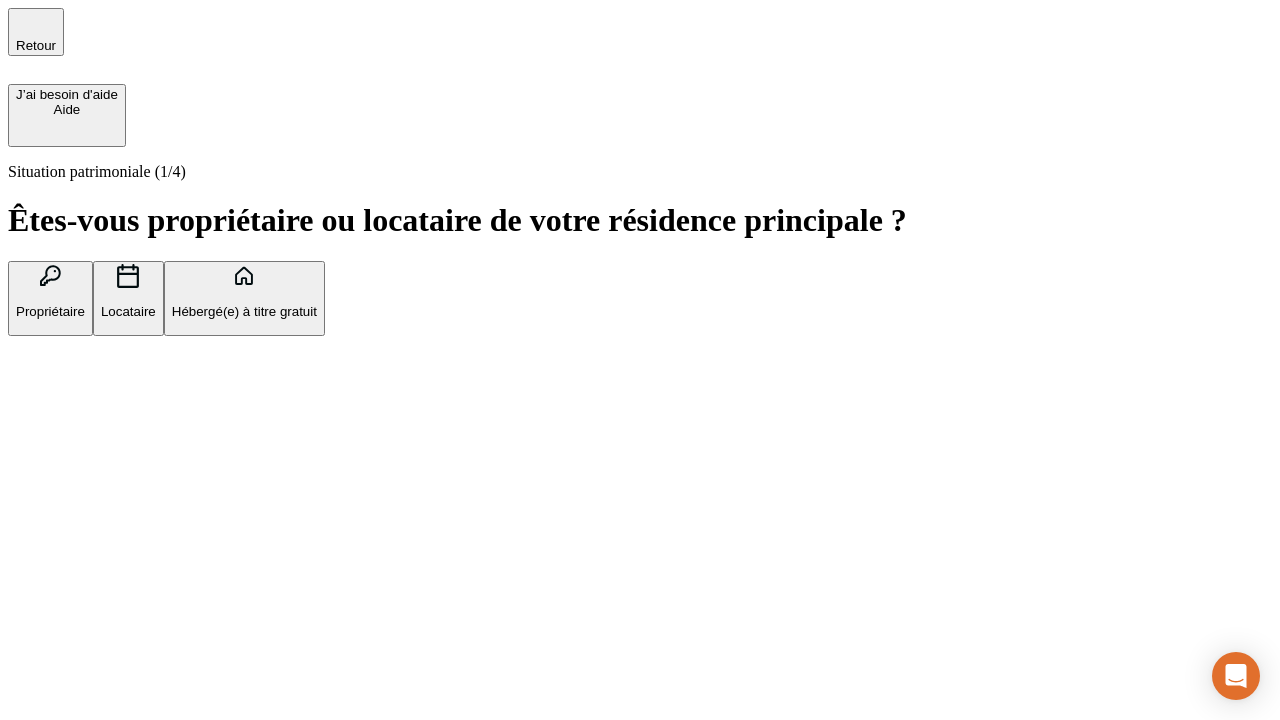 click on "Locataire" at bounding box center (128, 311) 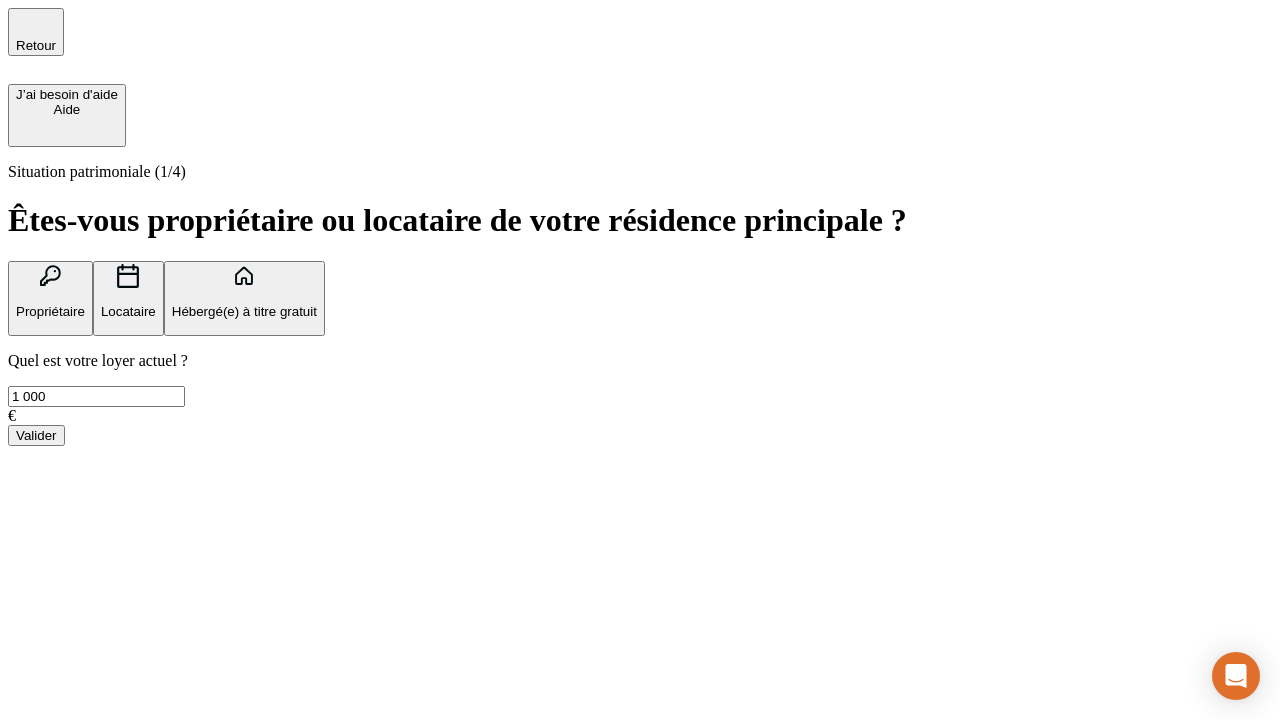 type on "1 000" 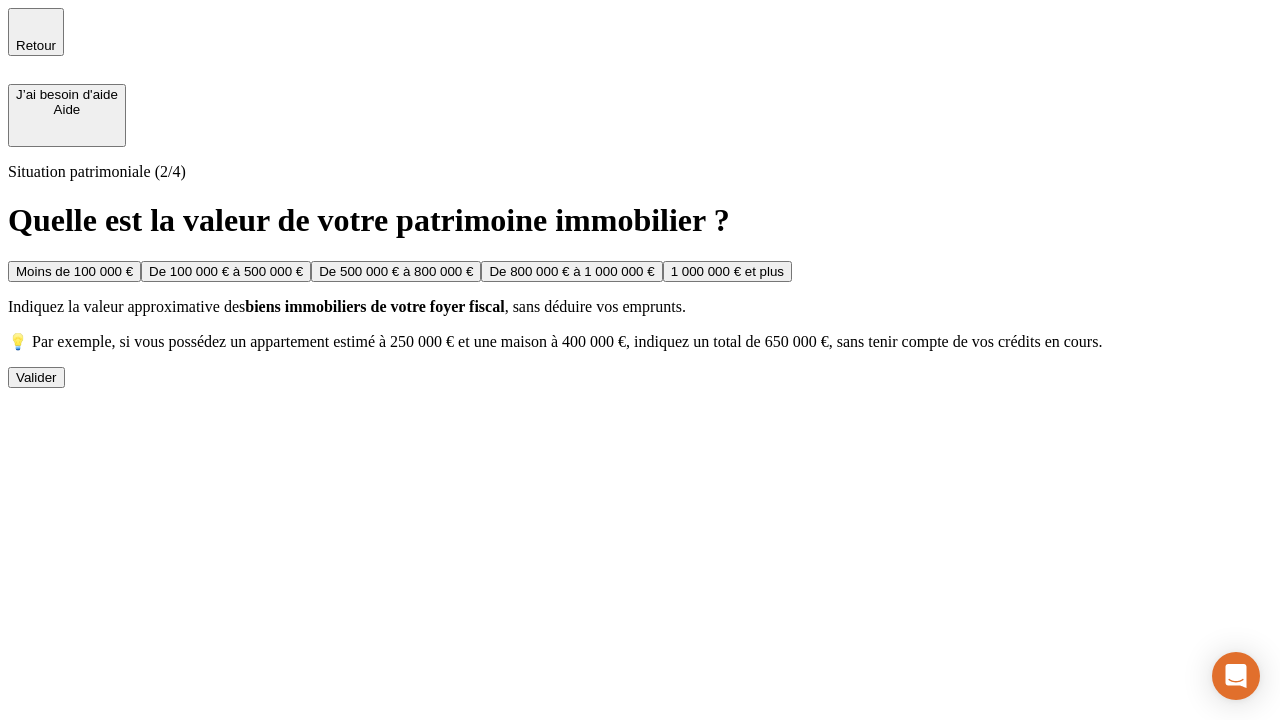 click on "De 500 000 € à 800 000 €" at bounding box center (396, 271) 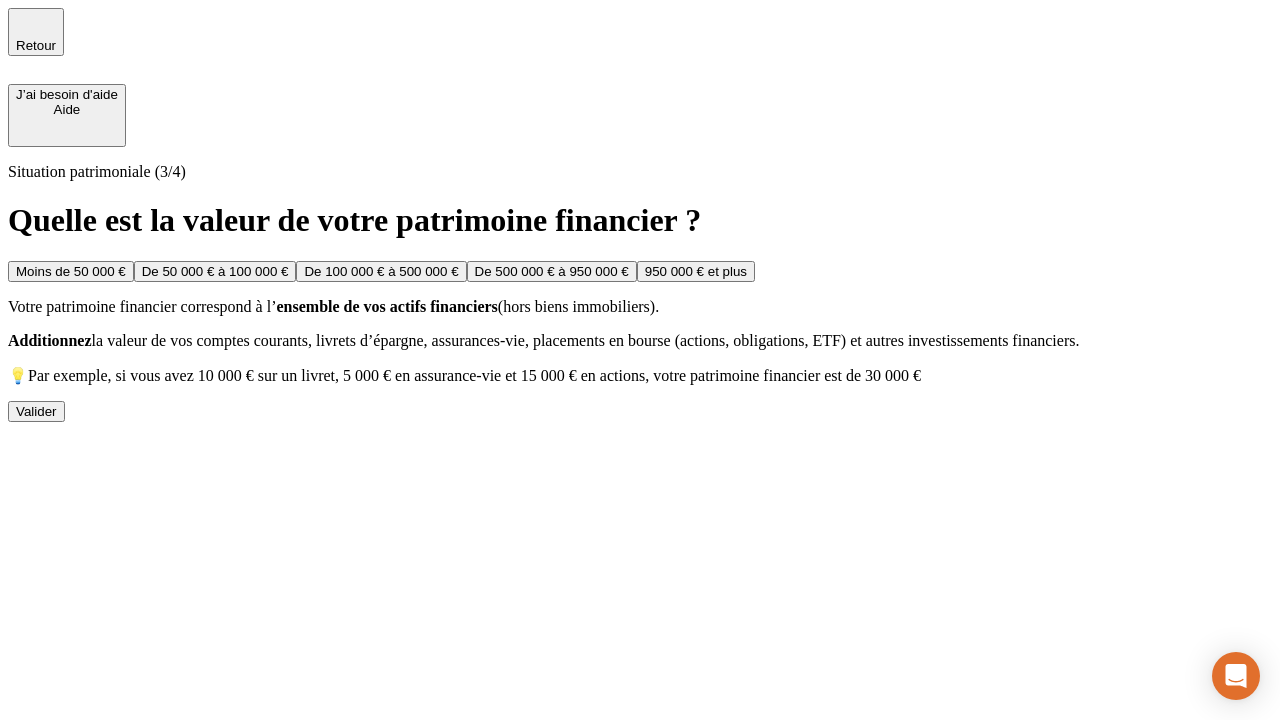 click on "Moins de 50 000 €" at bounding box center [71, 271] 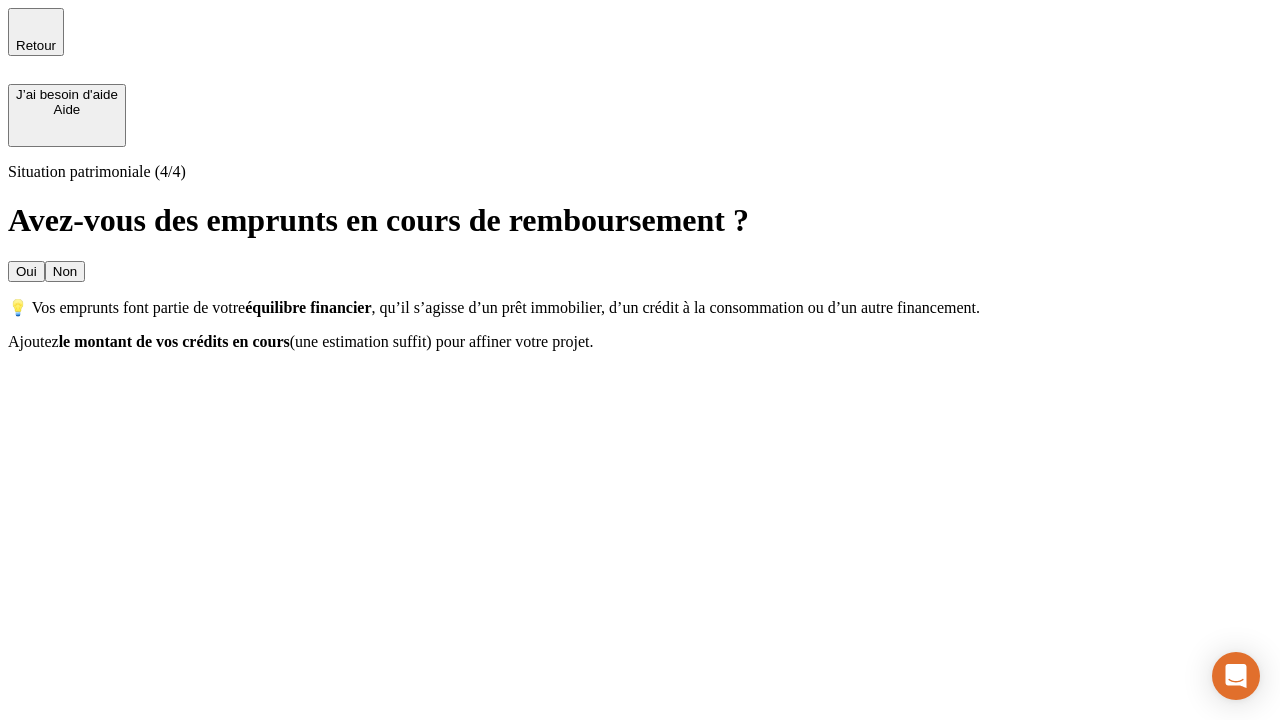 click on "Oui" at bounding box center (26, 271) 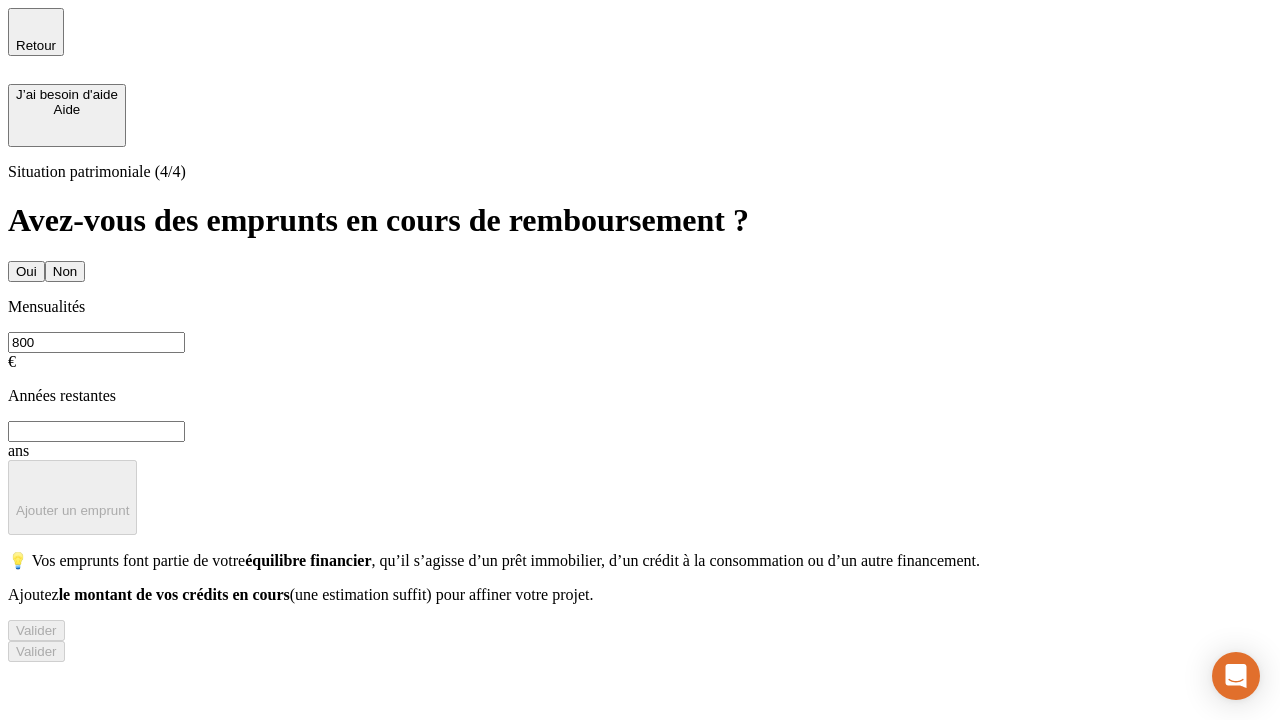 type on "800" 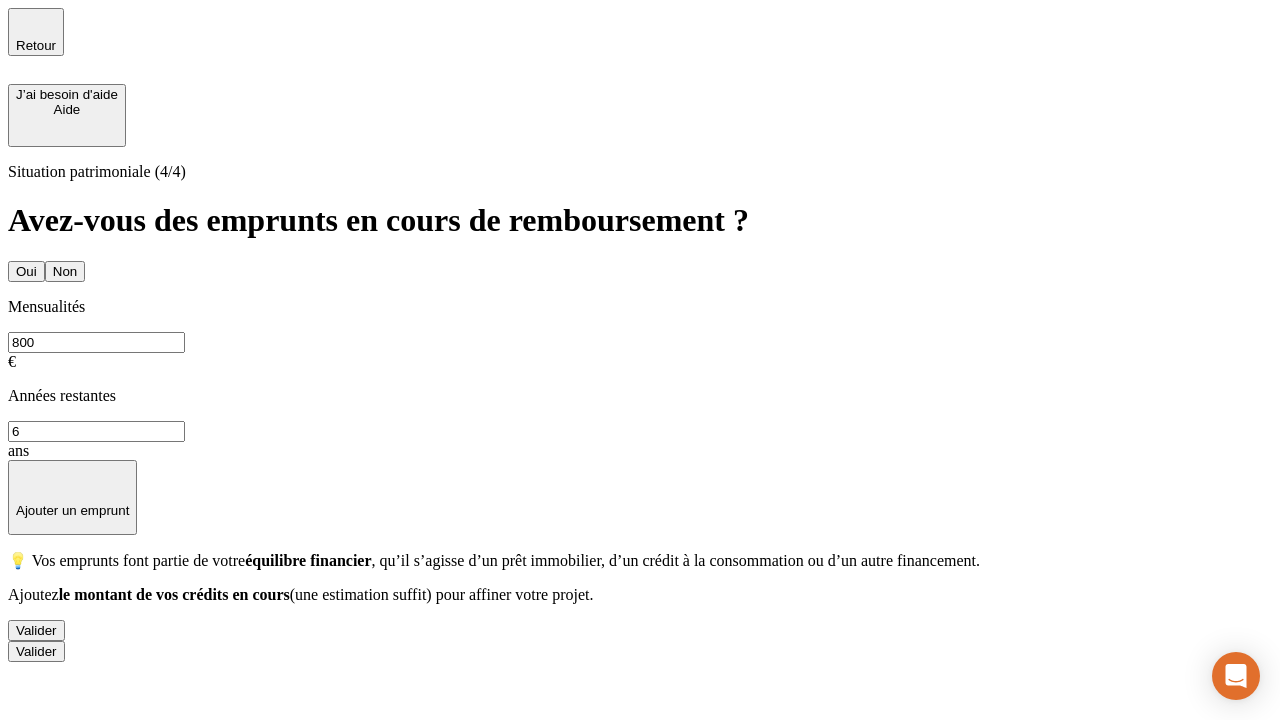 type on "6" 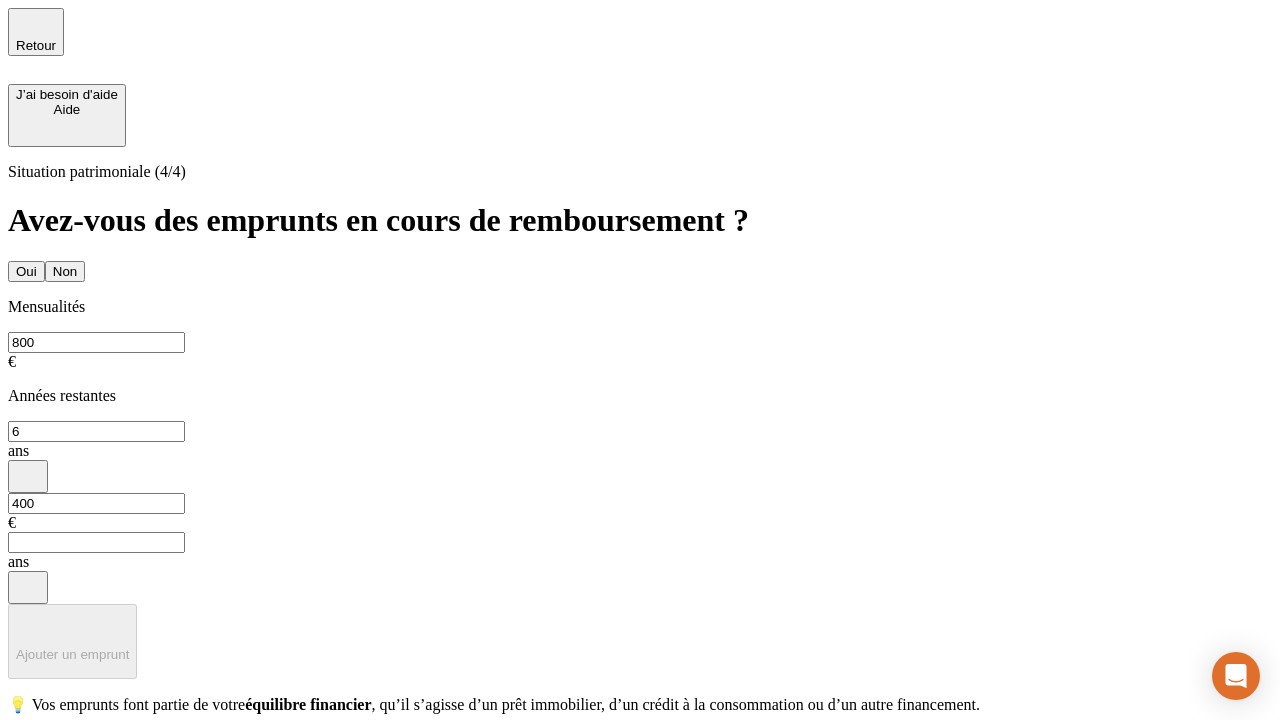 type on "400" 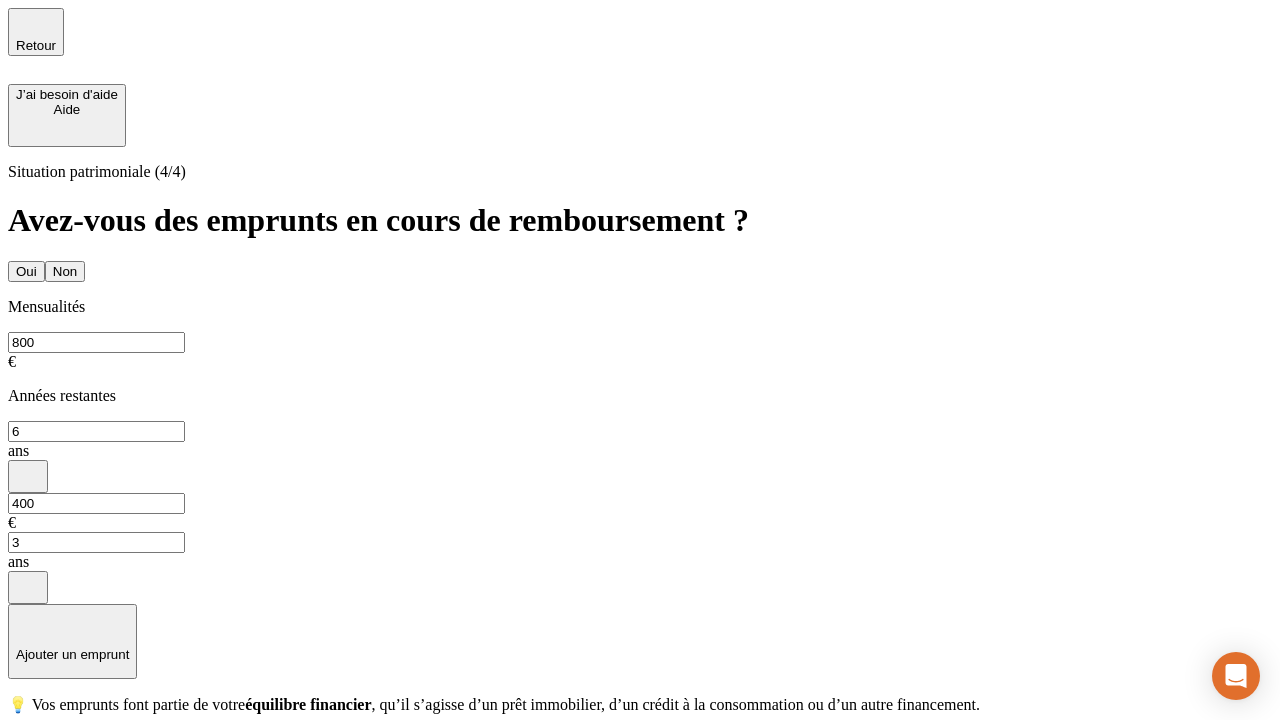 click on "Valider" at bounding box center (36, 774) 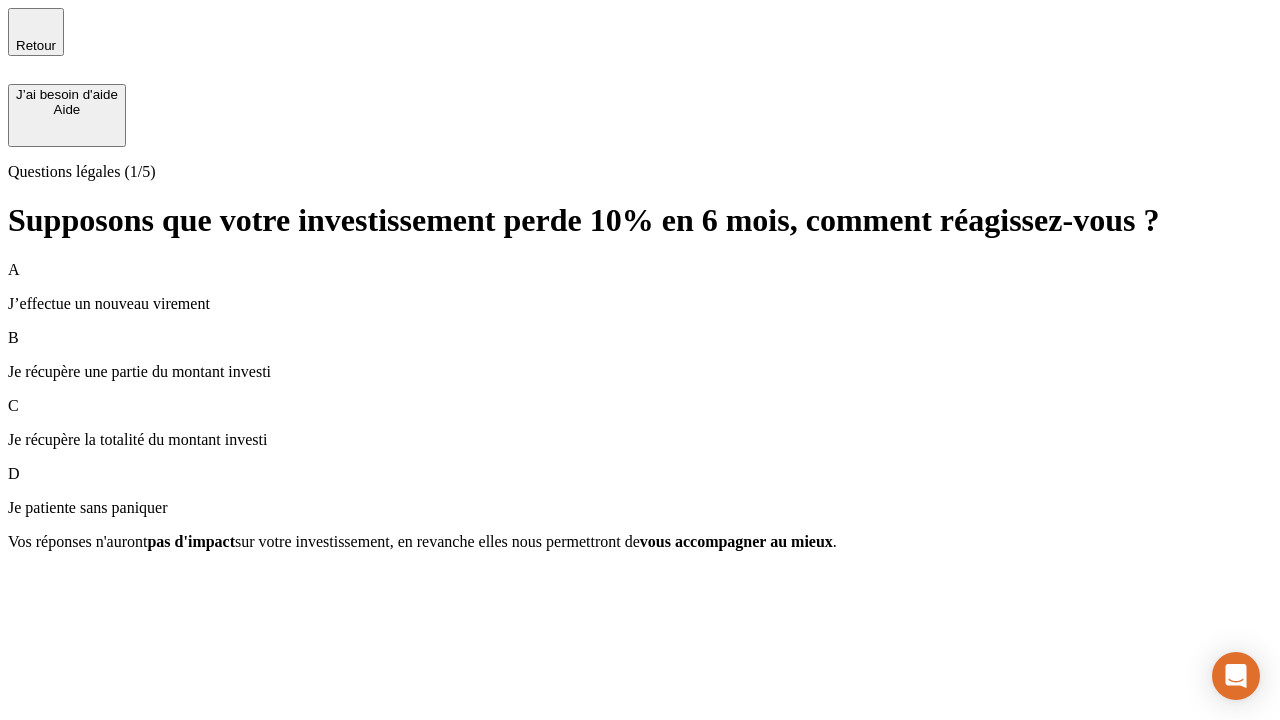 click on "Je récupère une partie du montant investi" at bounding box center [640, 372] 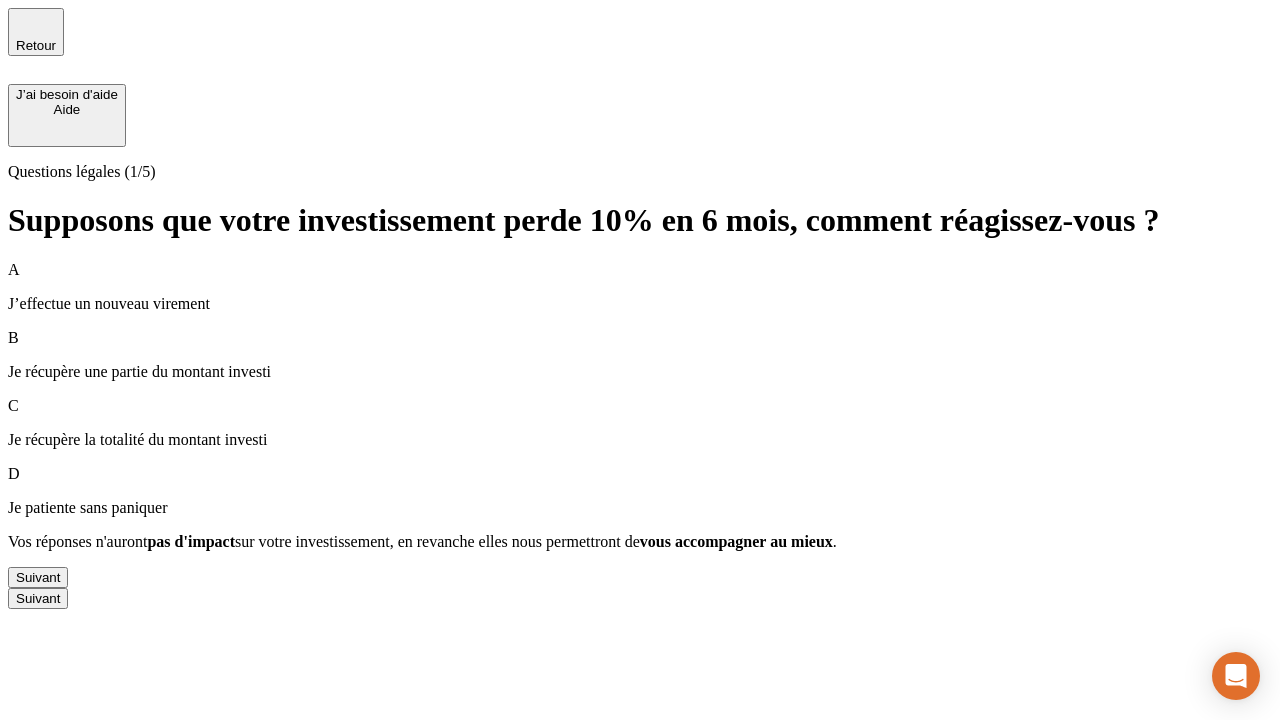 click on "Suivant" at bounding box center [38, 577] 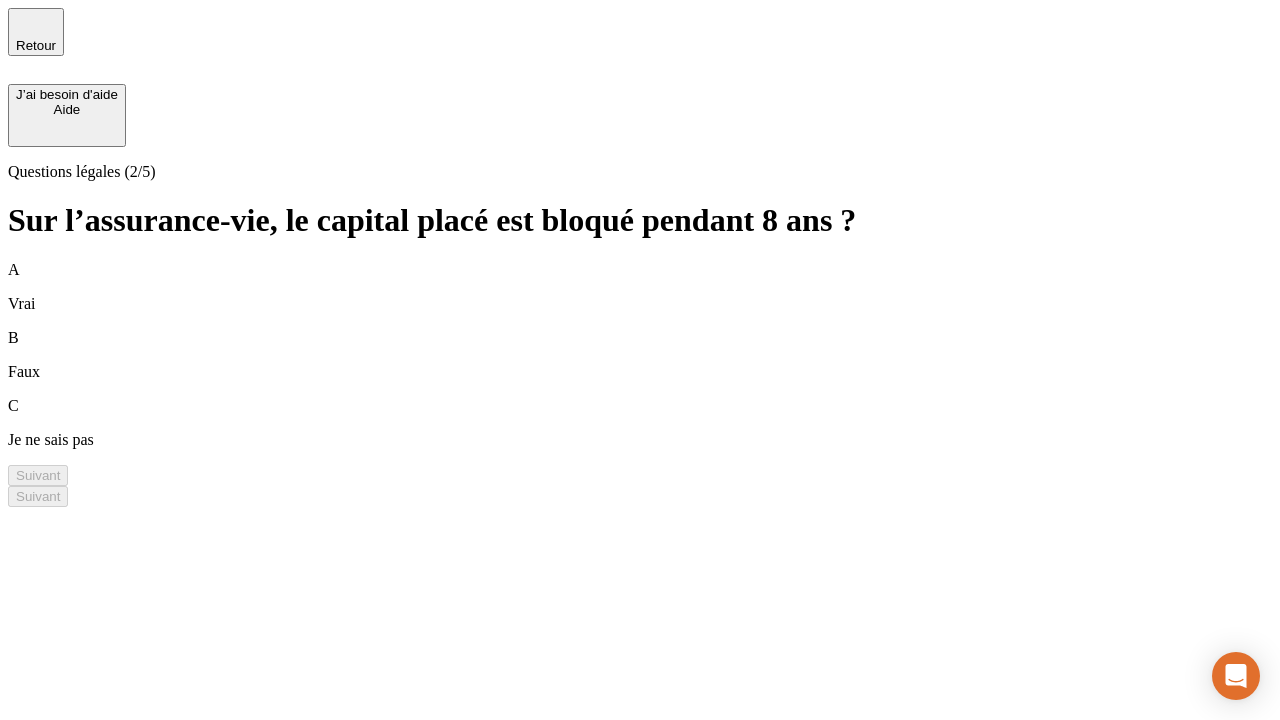 click on "B Faux" at bounding box center [640, 355] 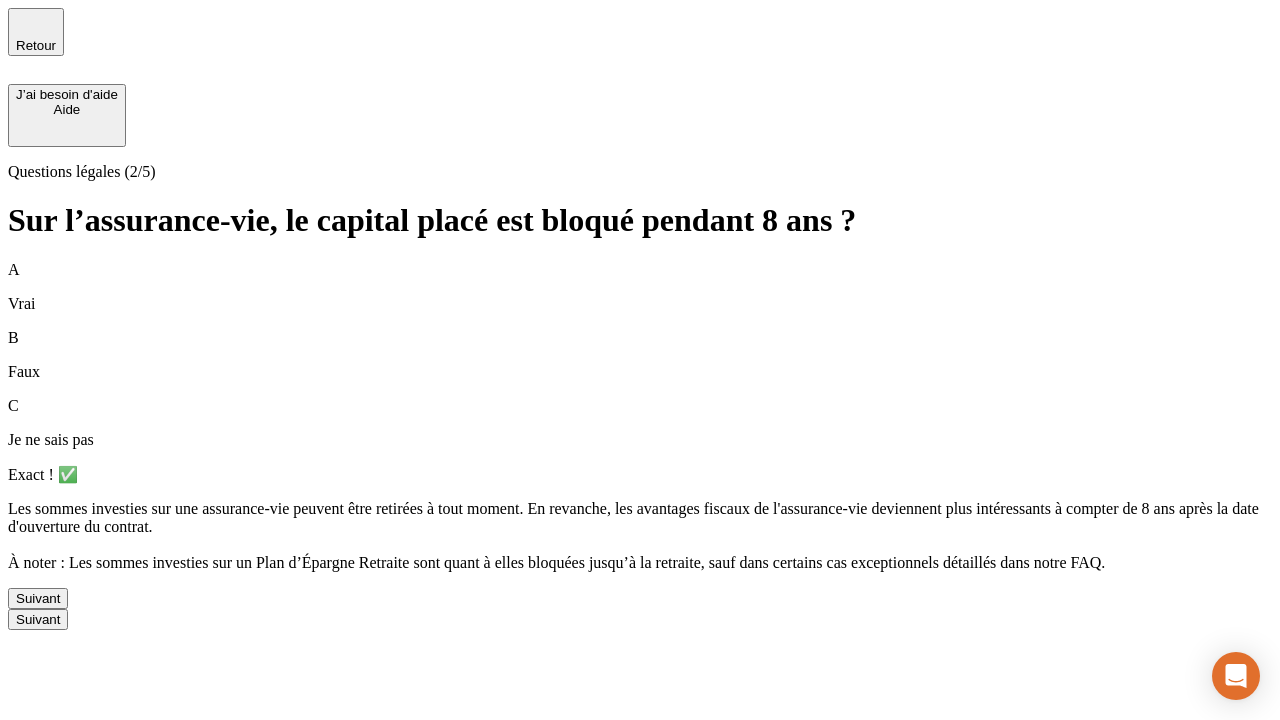 scroll, scrollTop: 0, scrollLeft: 0, axis: both 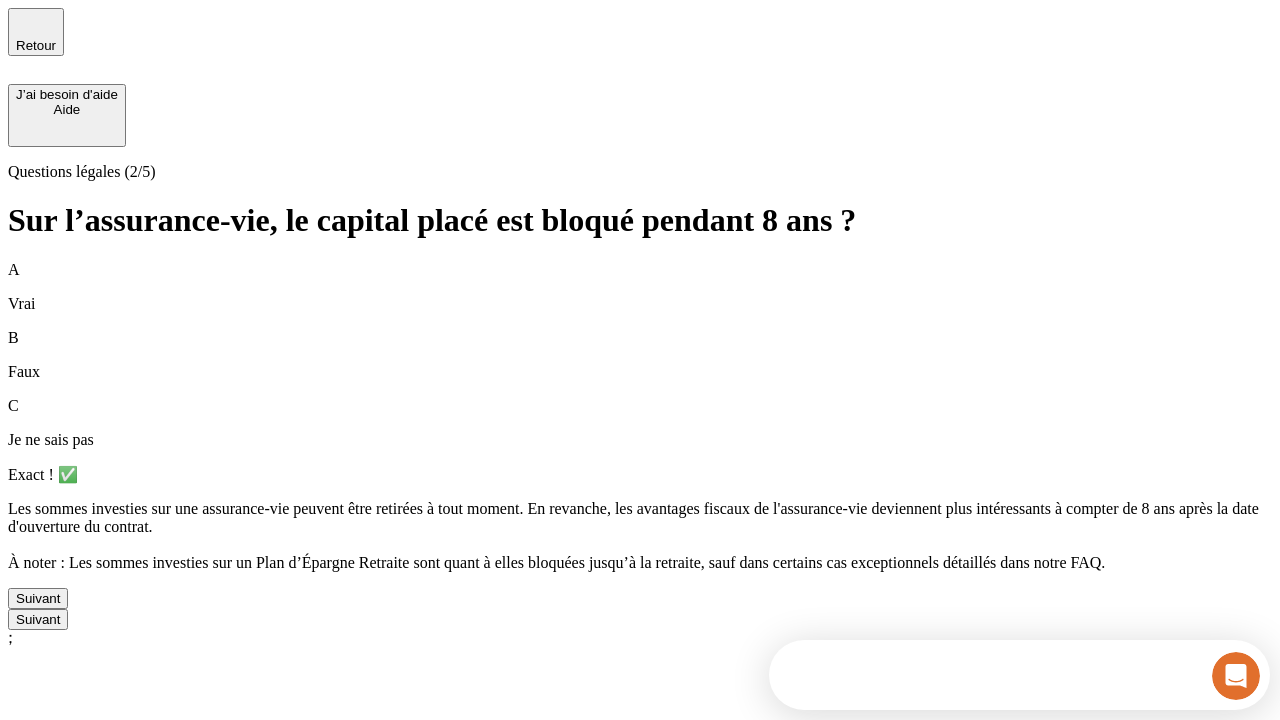 click on "Suivant" at bounding box center (38, 598) 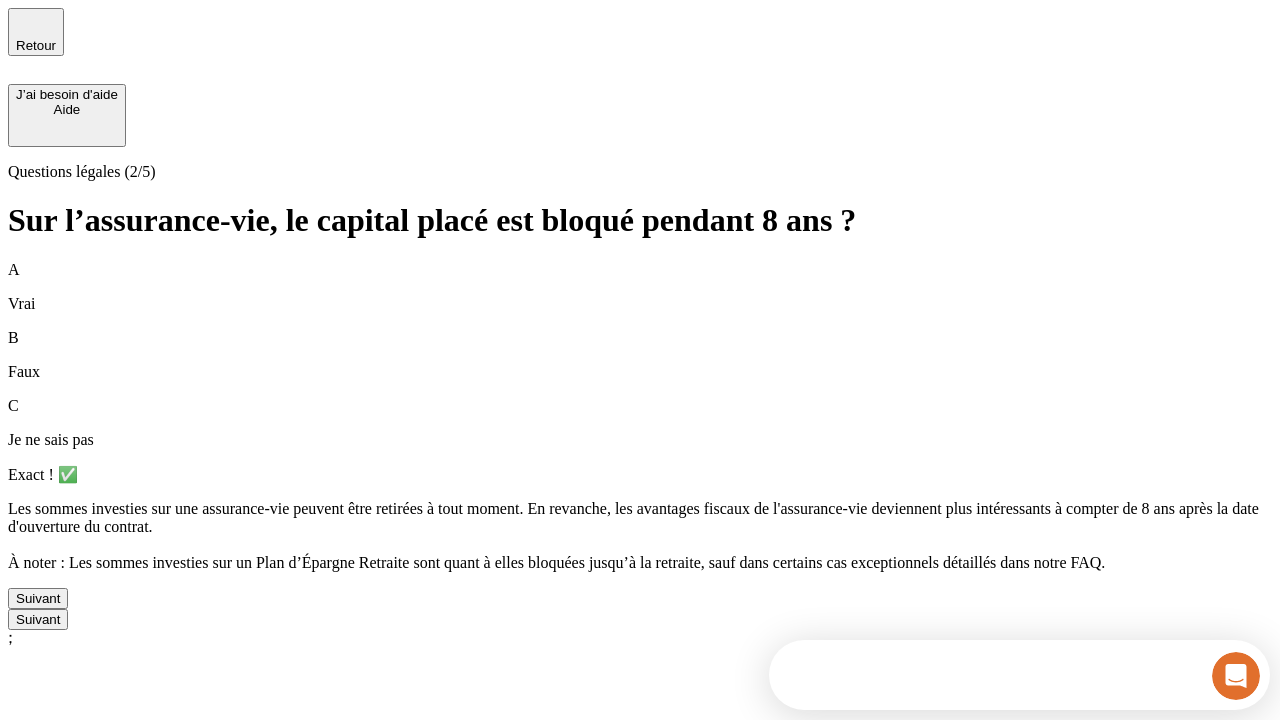 scroll, scrollTop: 18, scrollLeft: 0, axis: vertical 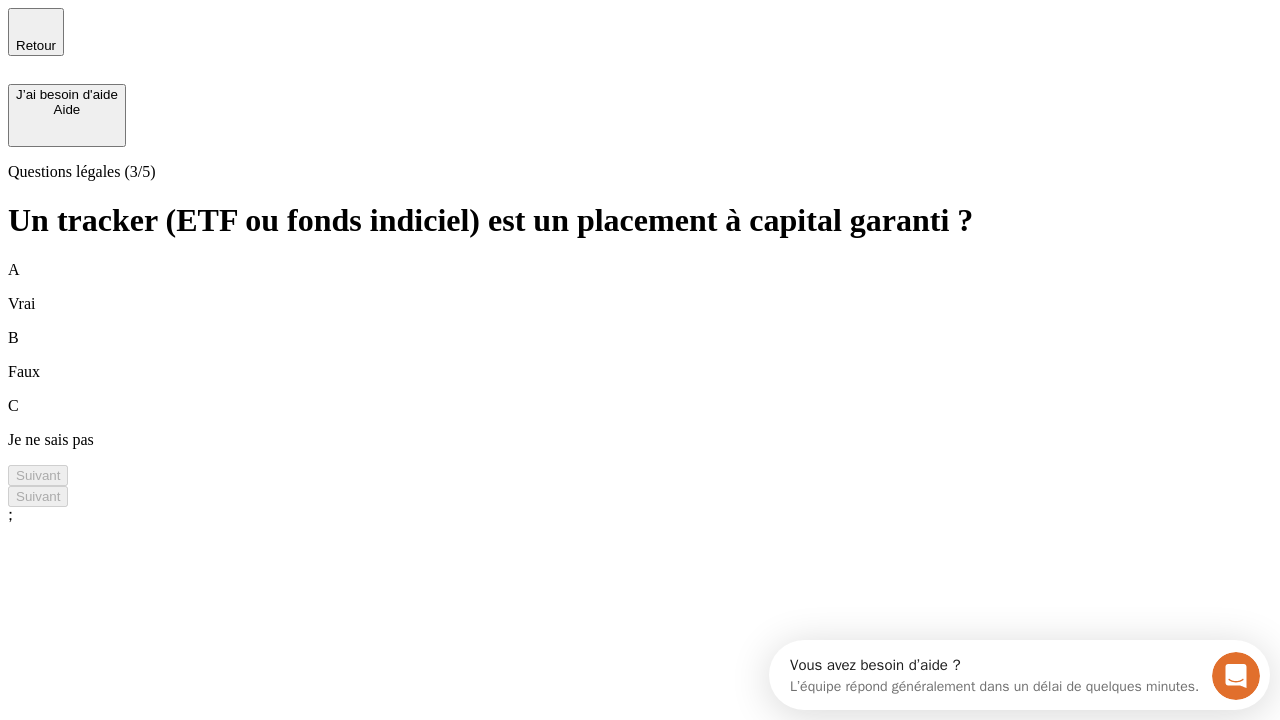 click on "B Faux" at bounding box center [640, 355] 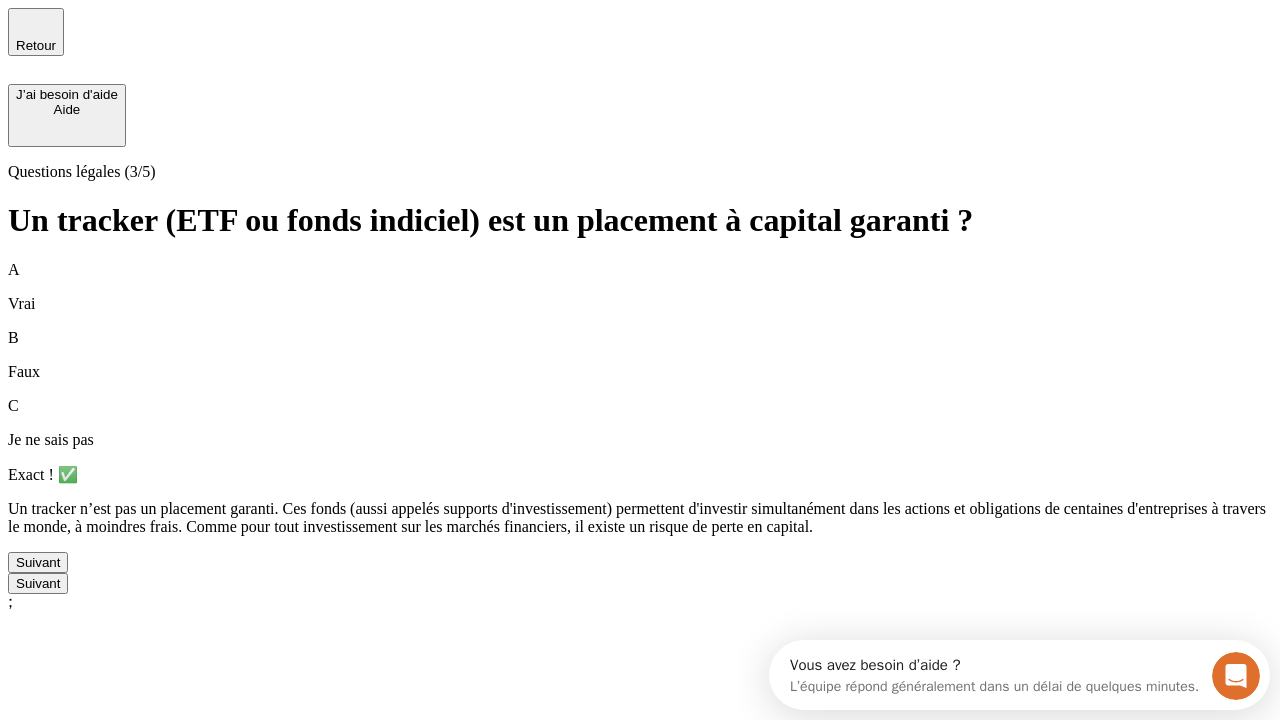 click on "Suivant" at bounding box center (38, 562) 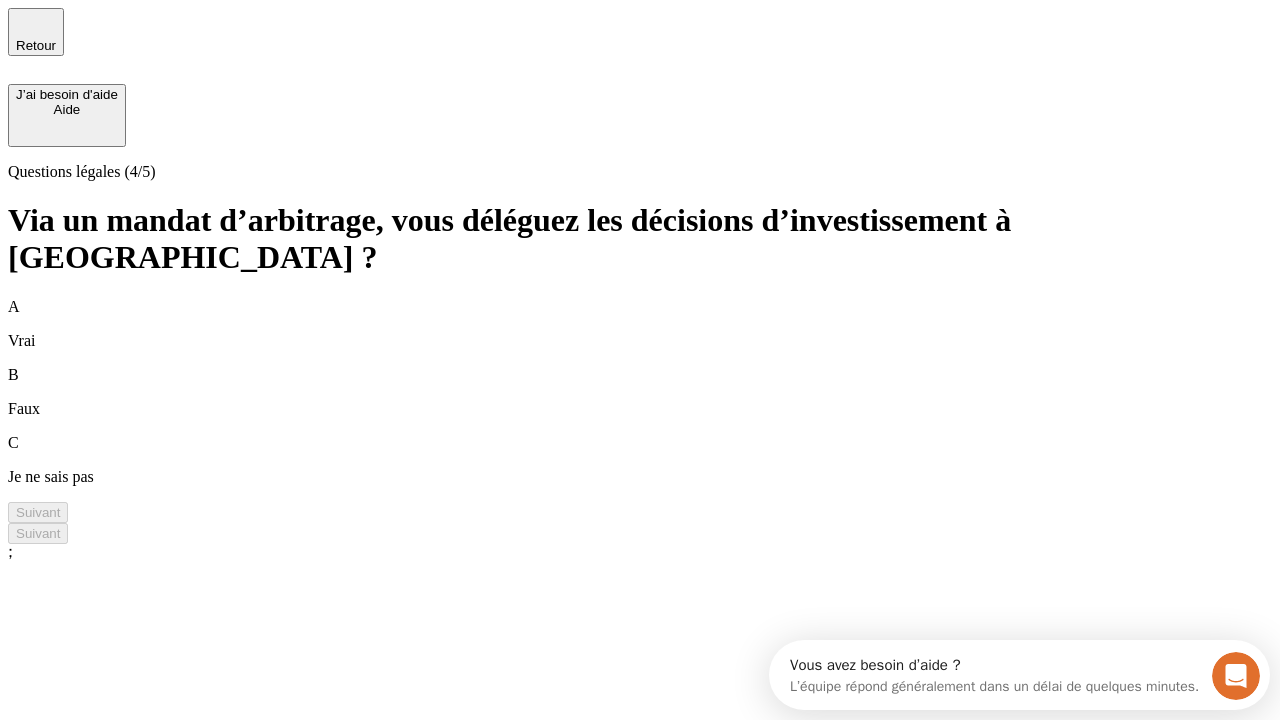 click on "A Vrai" at bounding box center [640, 324] 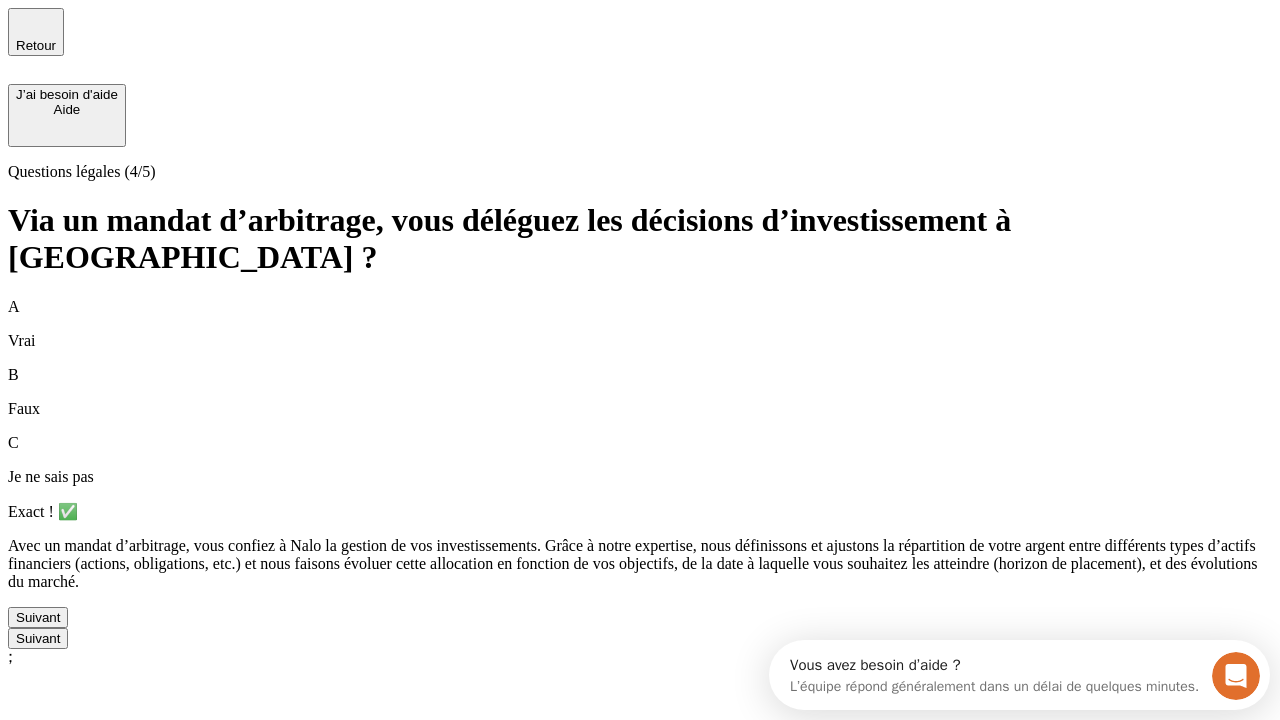 click on "Suivant" at bounding box center [38, 617] 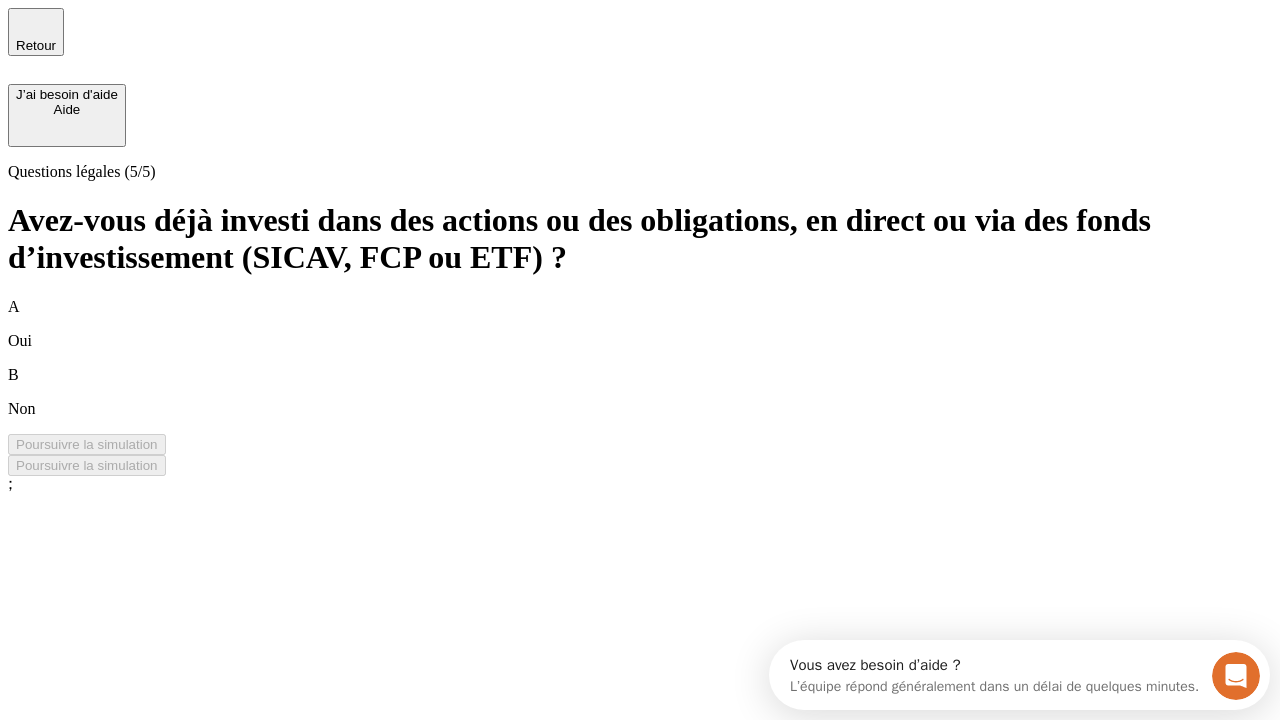 click on "B Non" at bounding box center [640, 392] 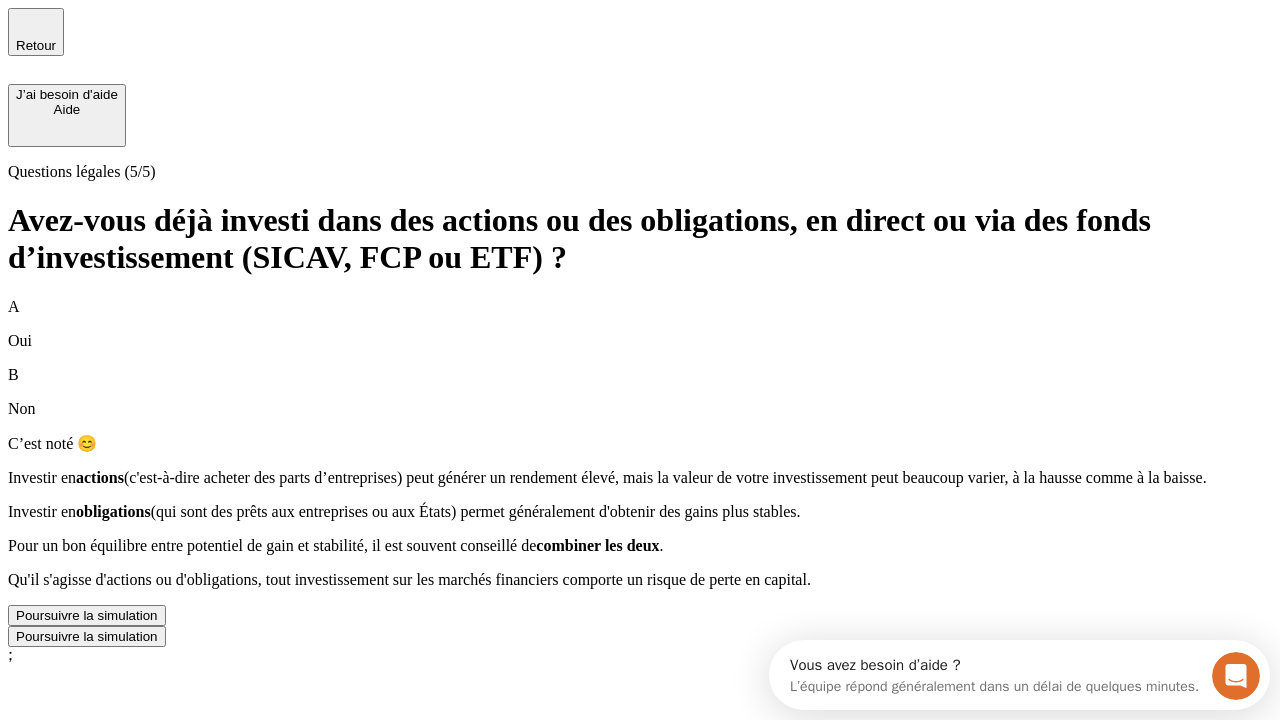 click on "Poursuivre la simulation" at bounding box center (87, 615) 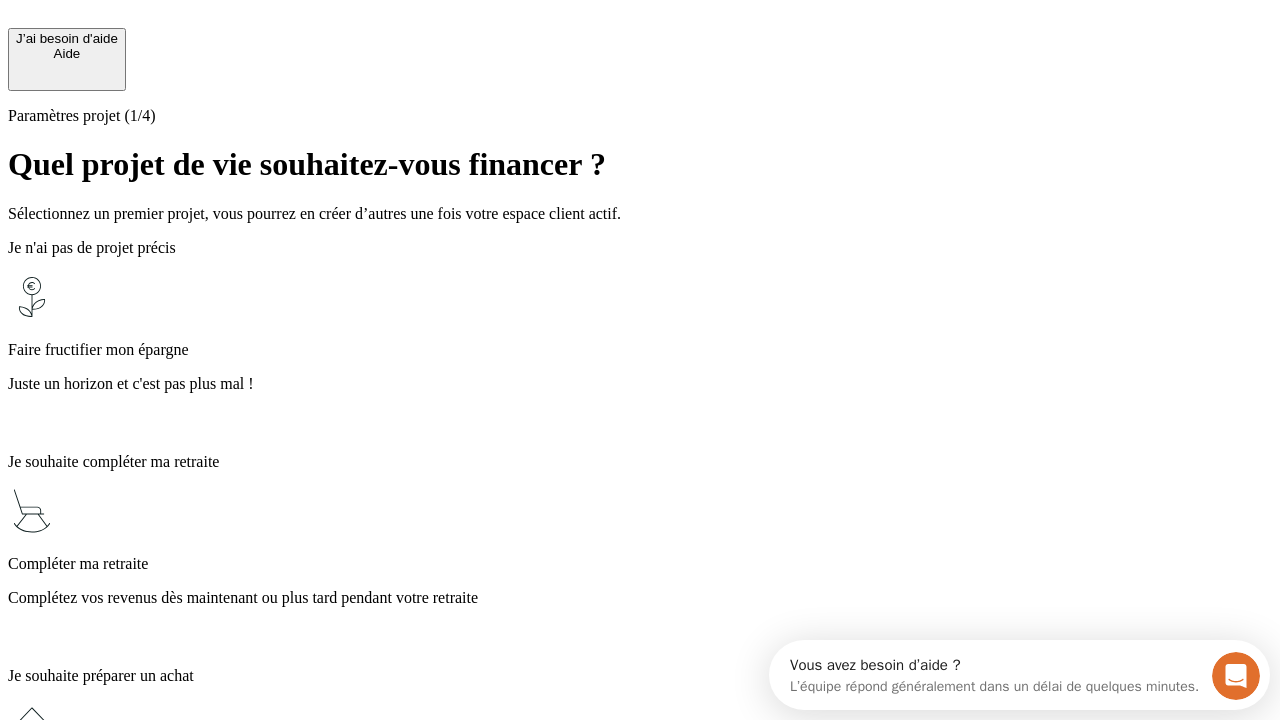 click on "Juste un horizon et c'est pas plus mal !" at bounding box center (640, 384) 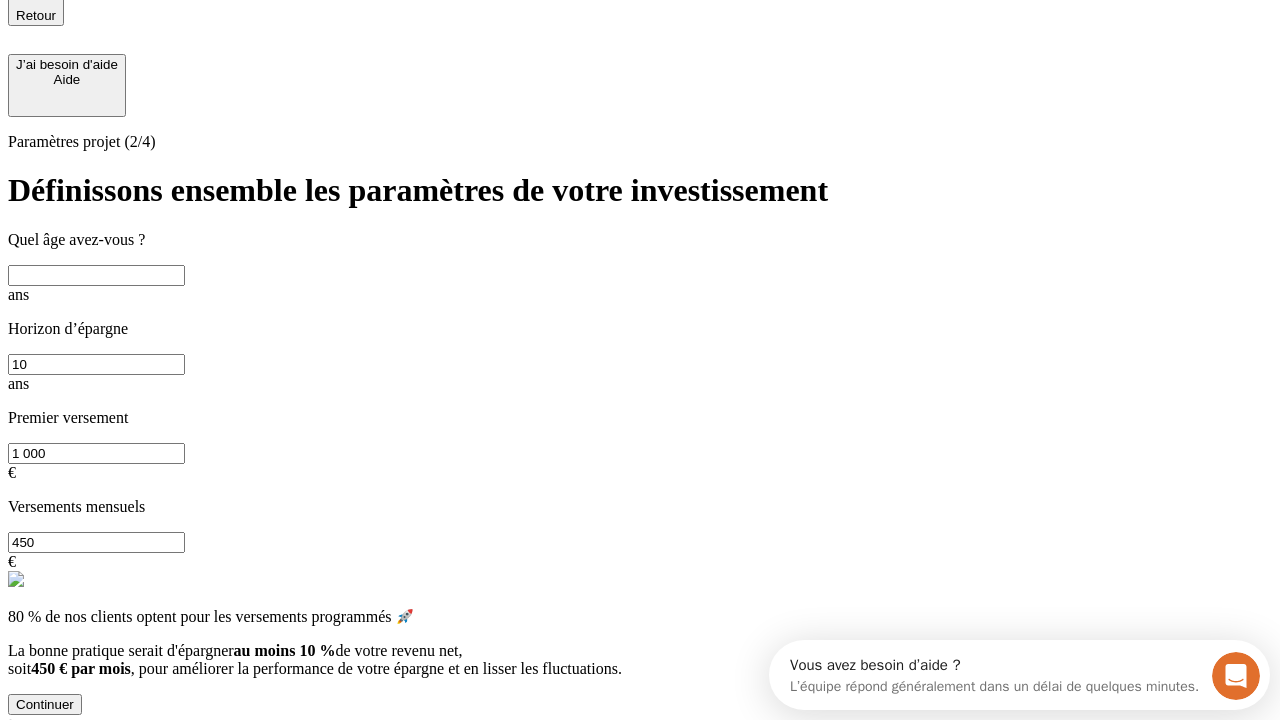 click at bounding box center [96, 275] 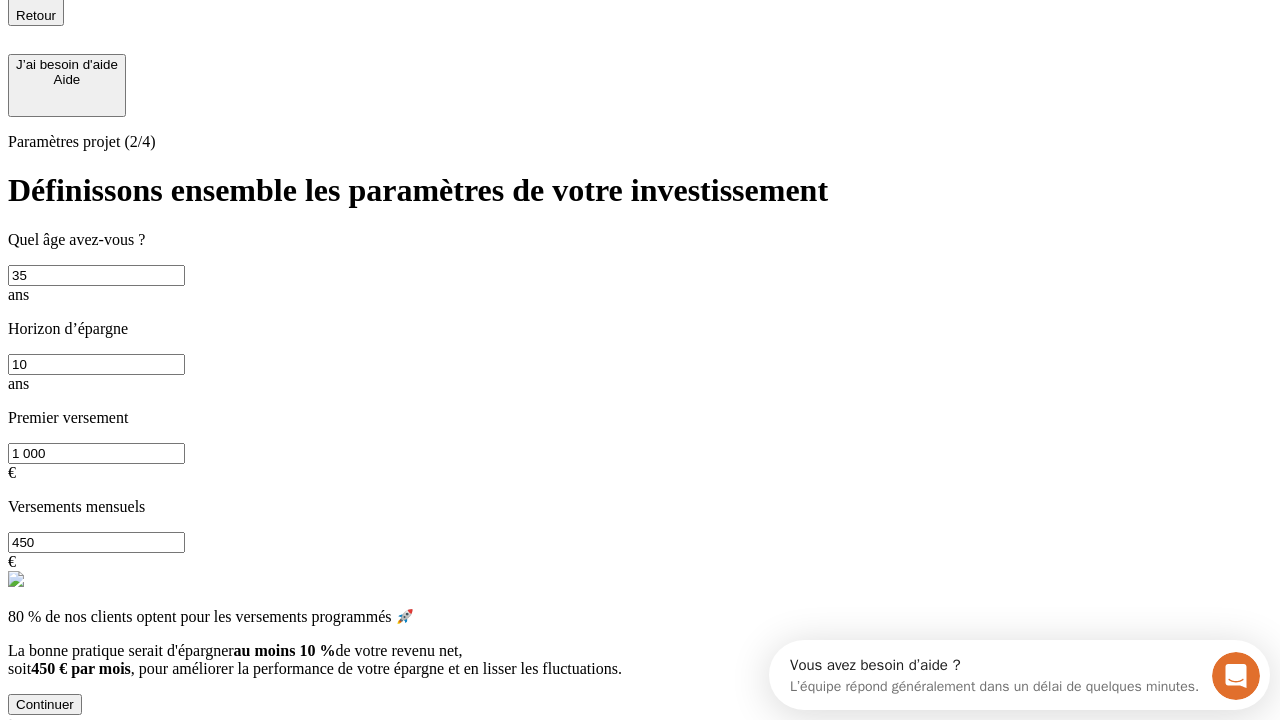 type on "35" 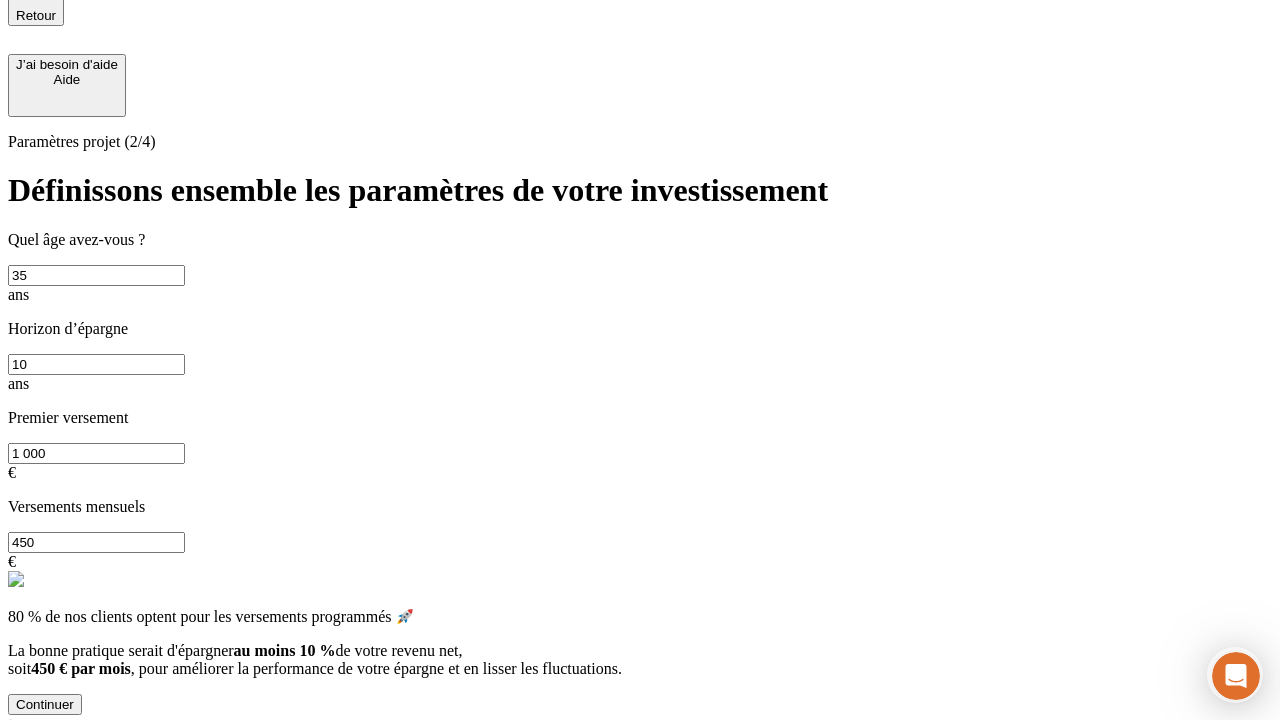 click on "1 000" at bounding box center (96, 453) 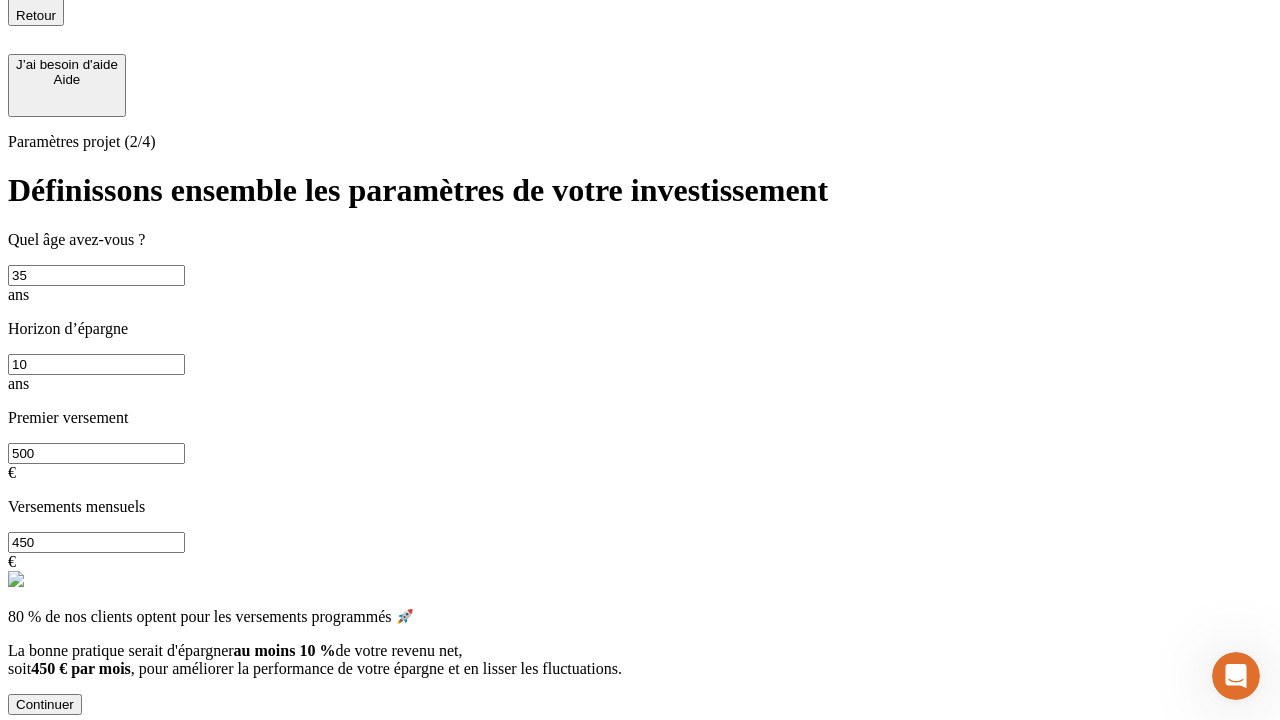 scroll, scrollTop: 12, scrollLeft: 0, axis: vertical 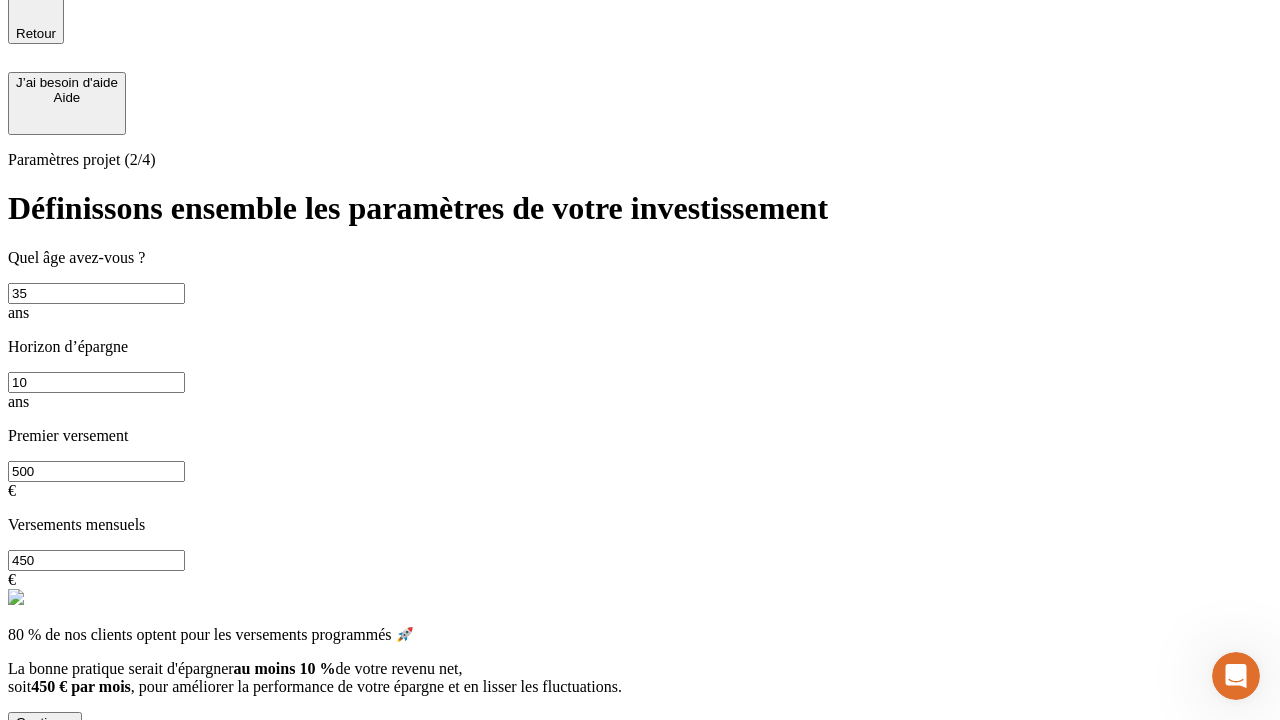 type on "500" 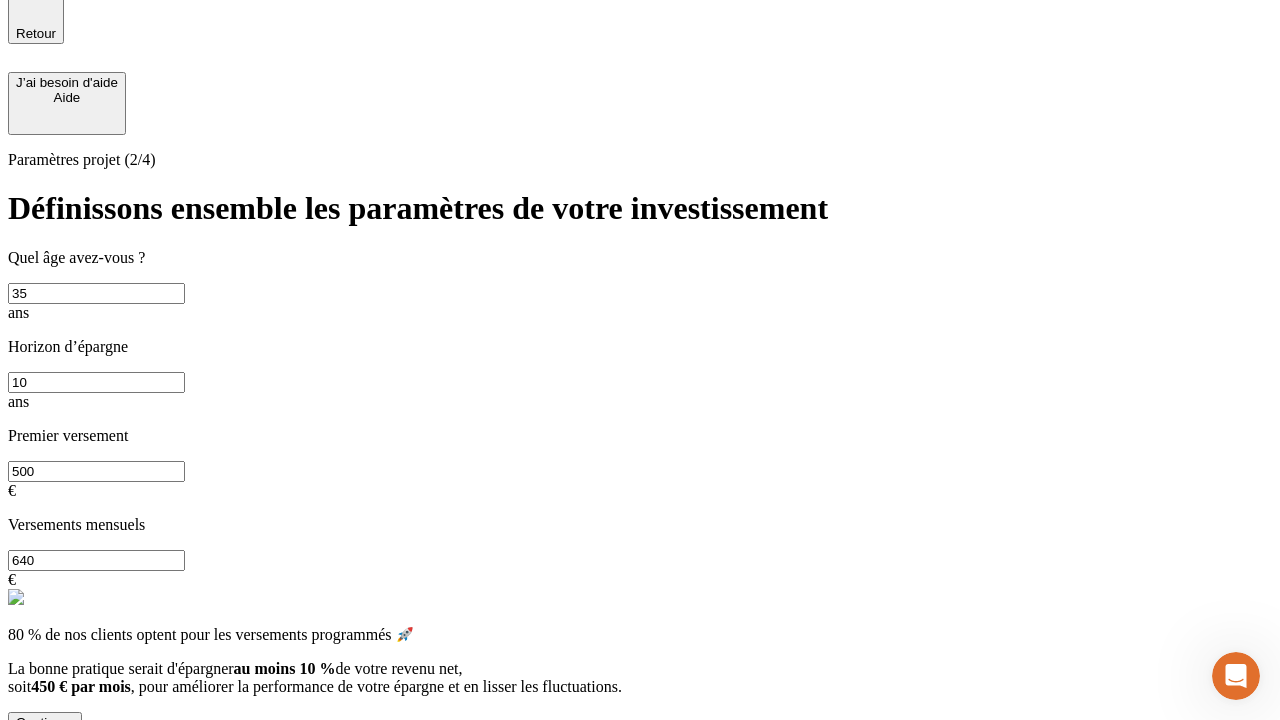 type on "640" 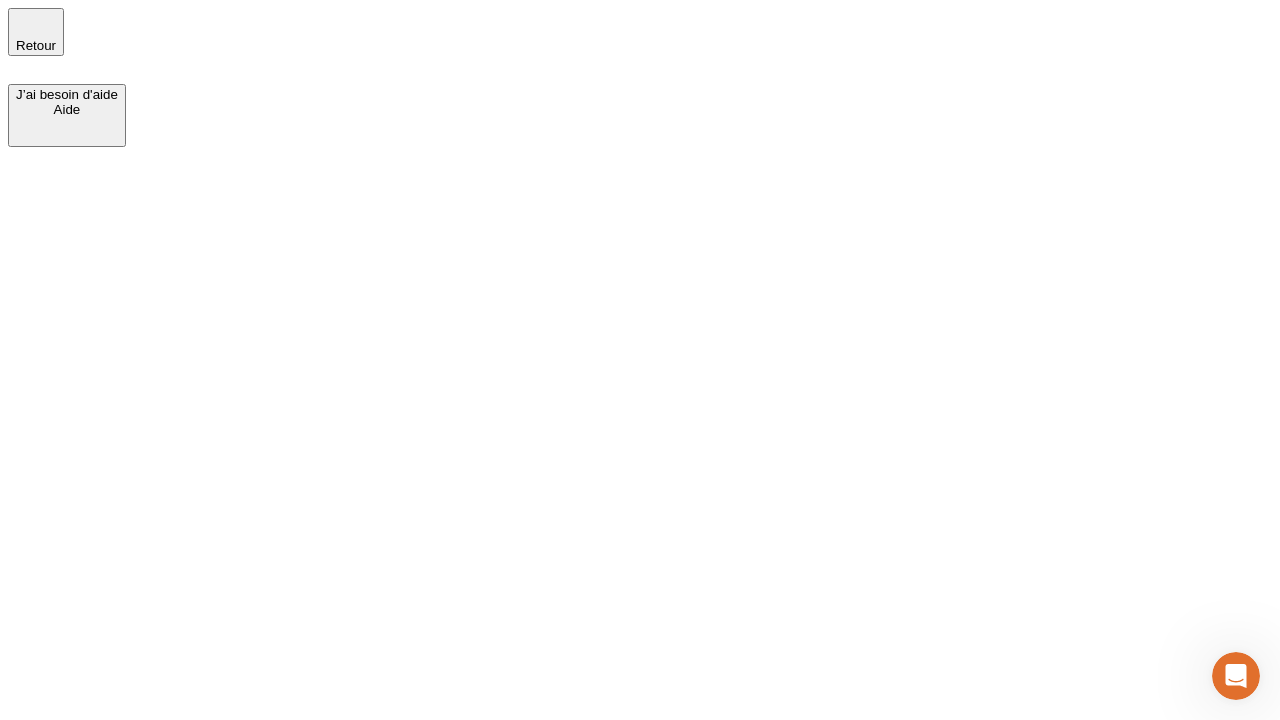 scroll, scrollTop: 0, scrollLeft: 0, axis: both 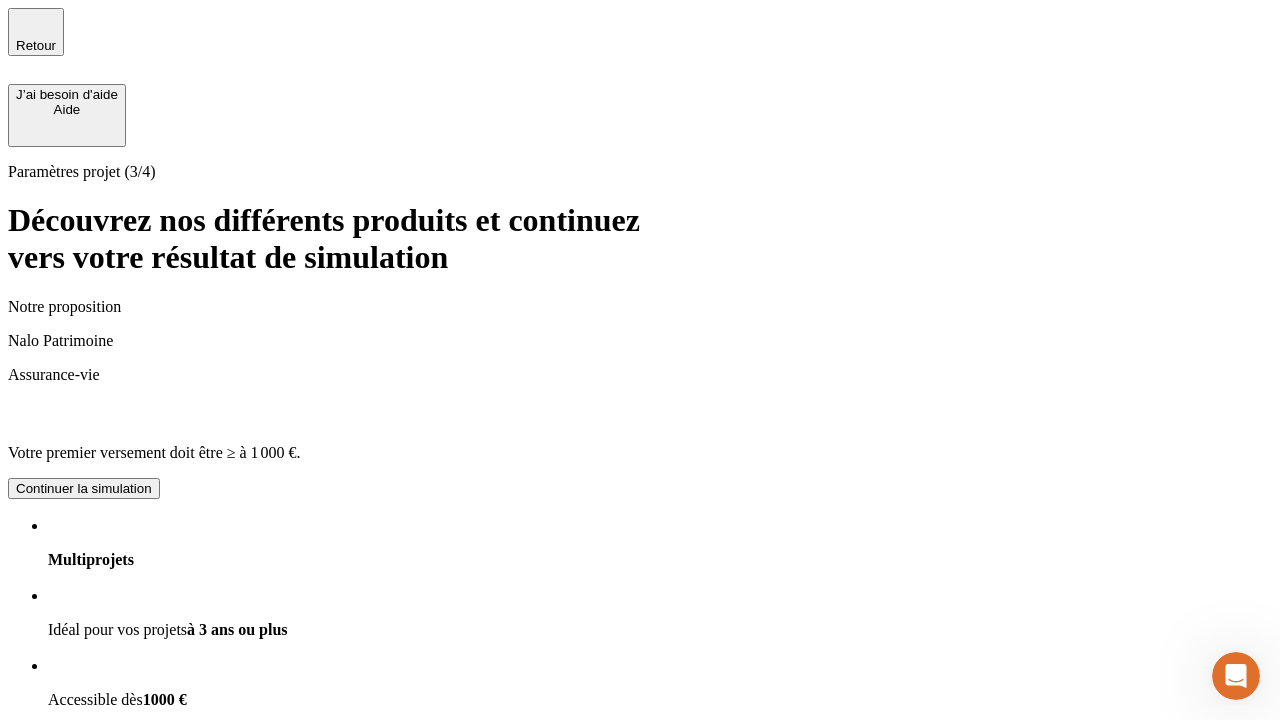 click on "Continuer la simulation" at bounding box center (84, 488) 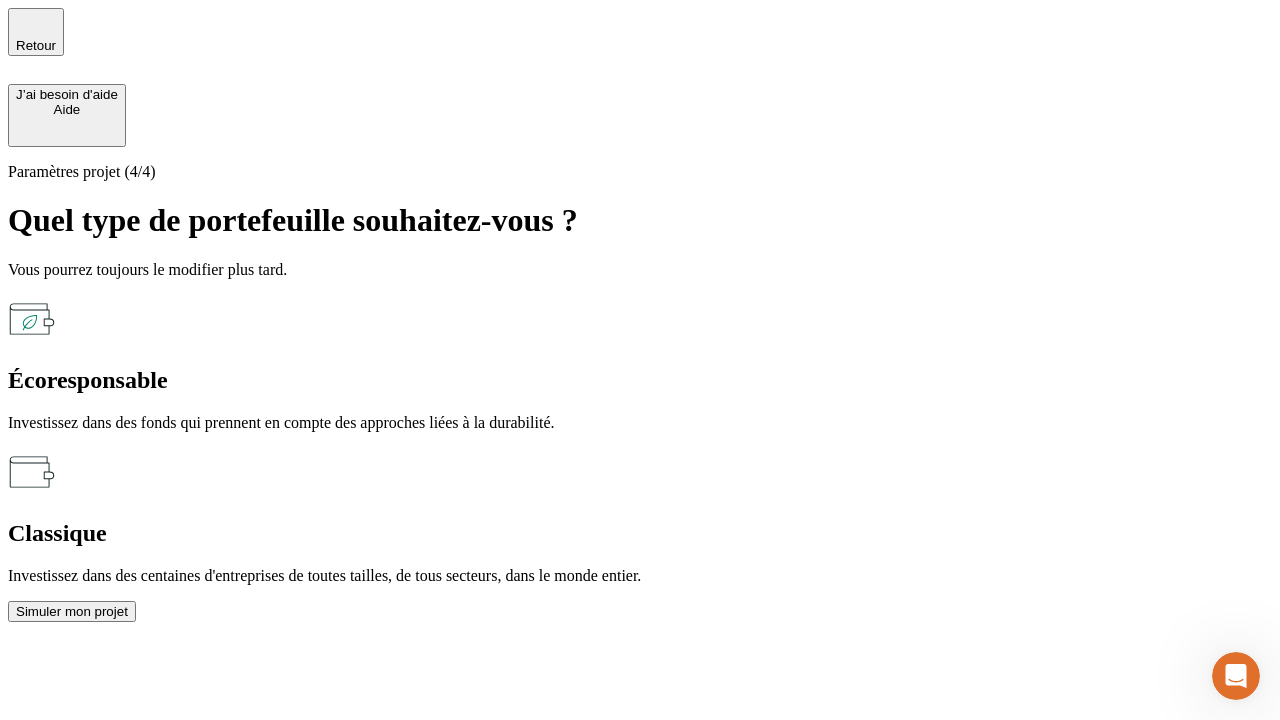 click on "Écoresponsable" at bounding box center [640, 380] 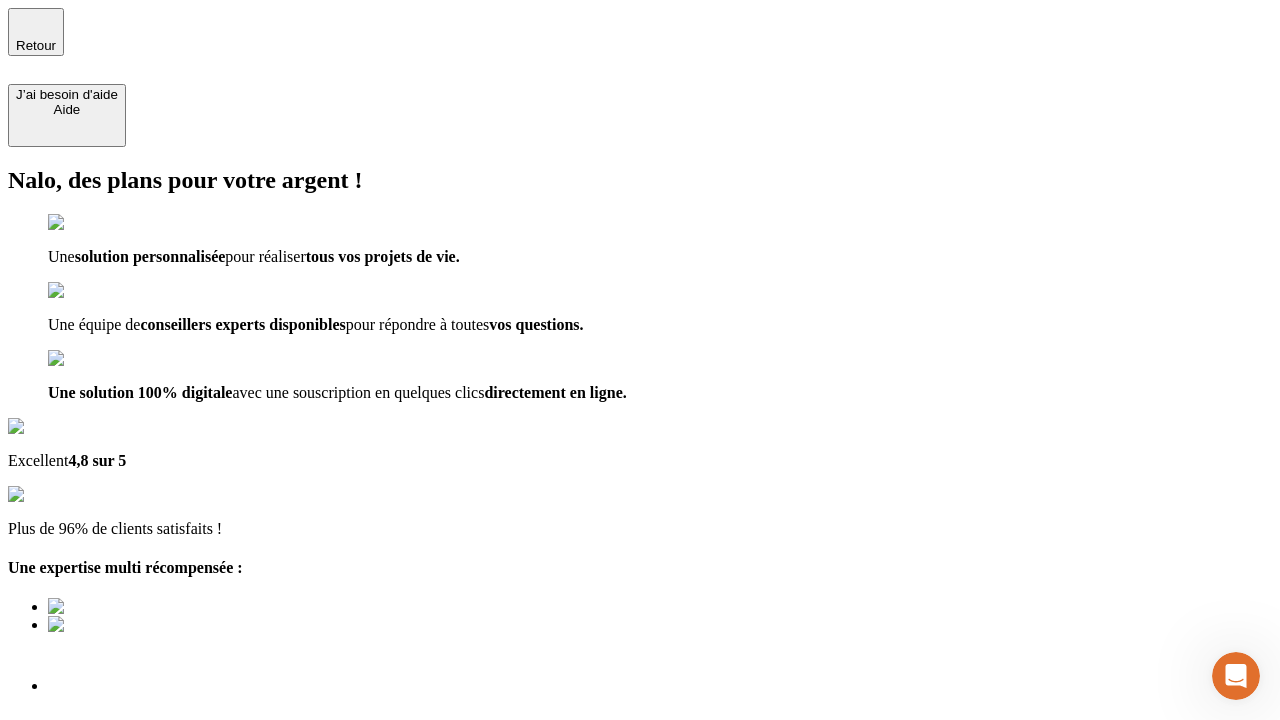 click on "Découvrir ma simulation" at bounding box center (87, 840) 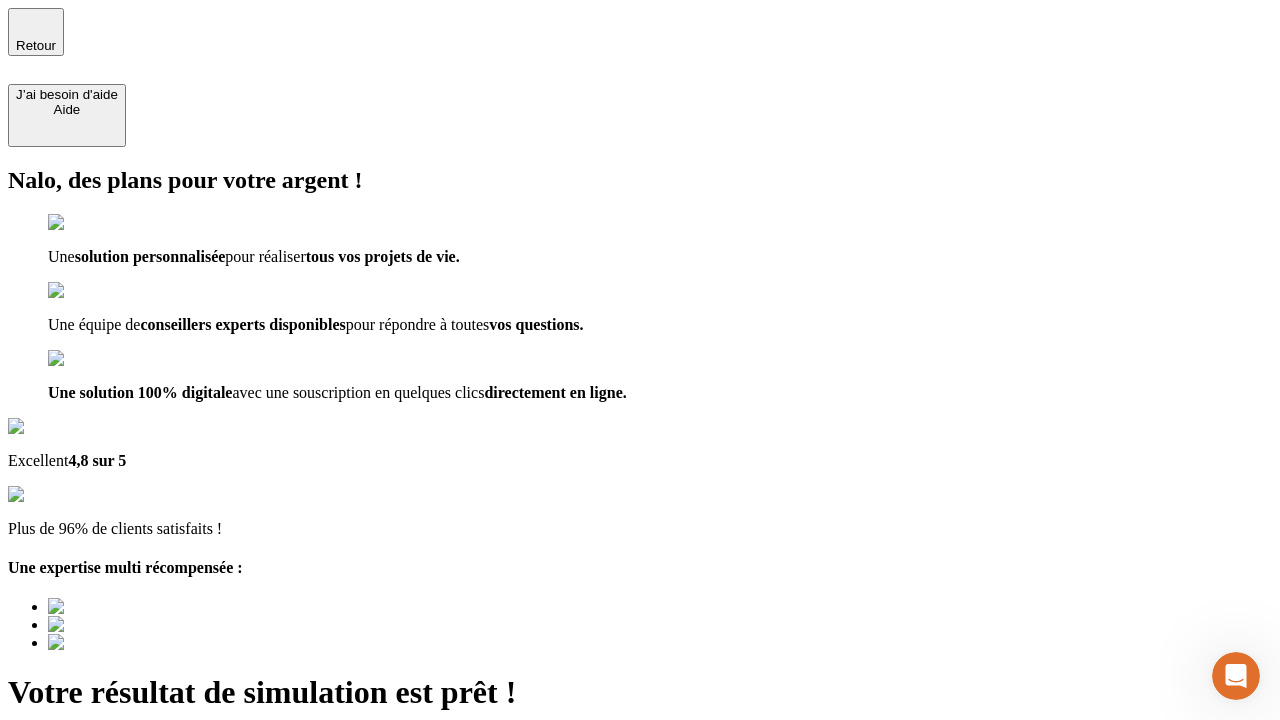 type on "[EMAIL_ADDRESS][DOMAIN_NAME]" 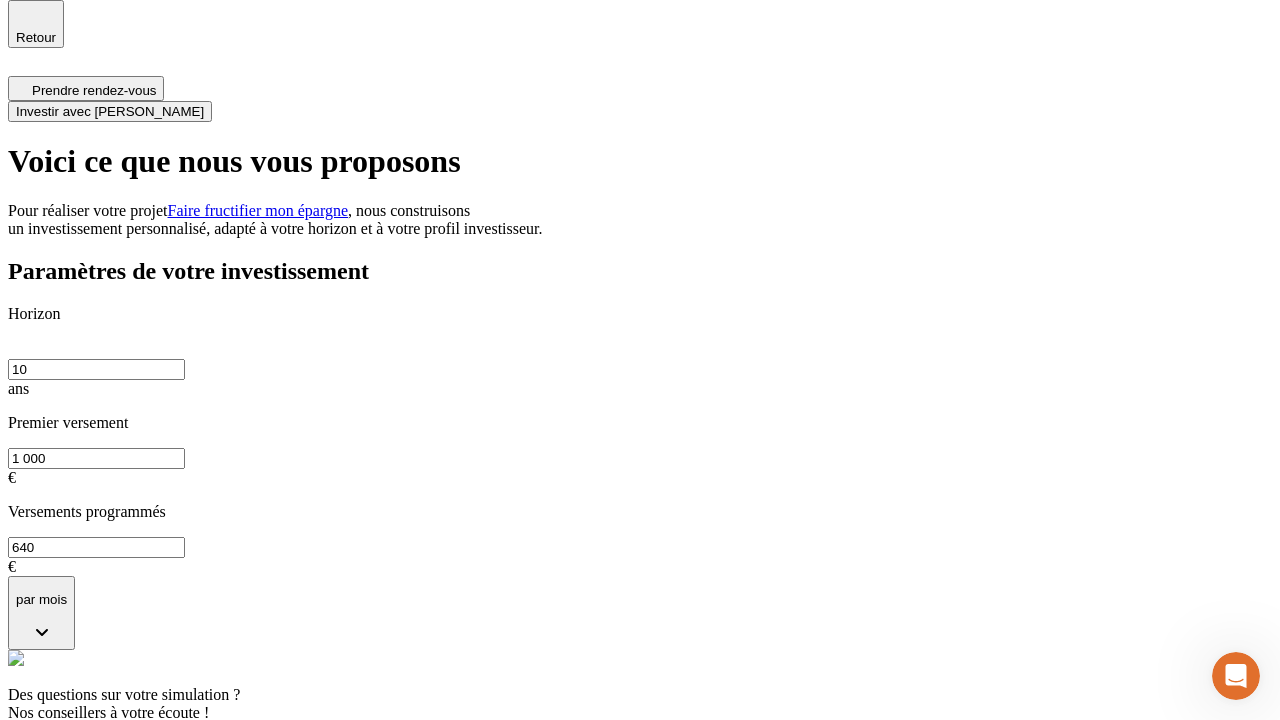 click on "Investir avec [PERSON_NAME]" at bounding box center (110, 111) 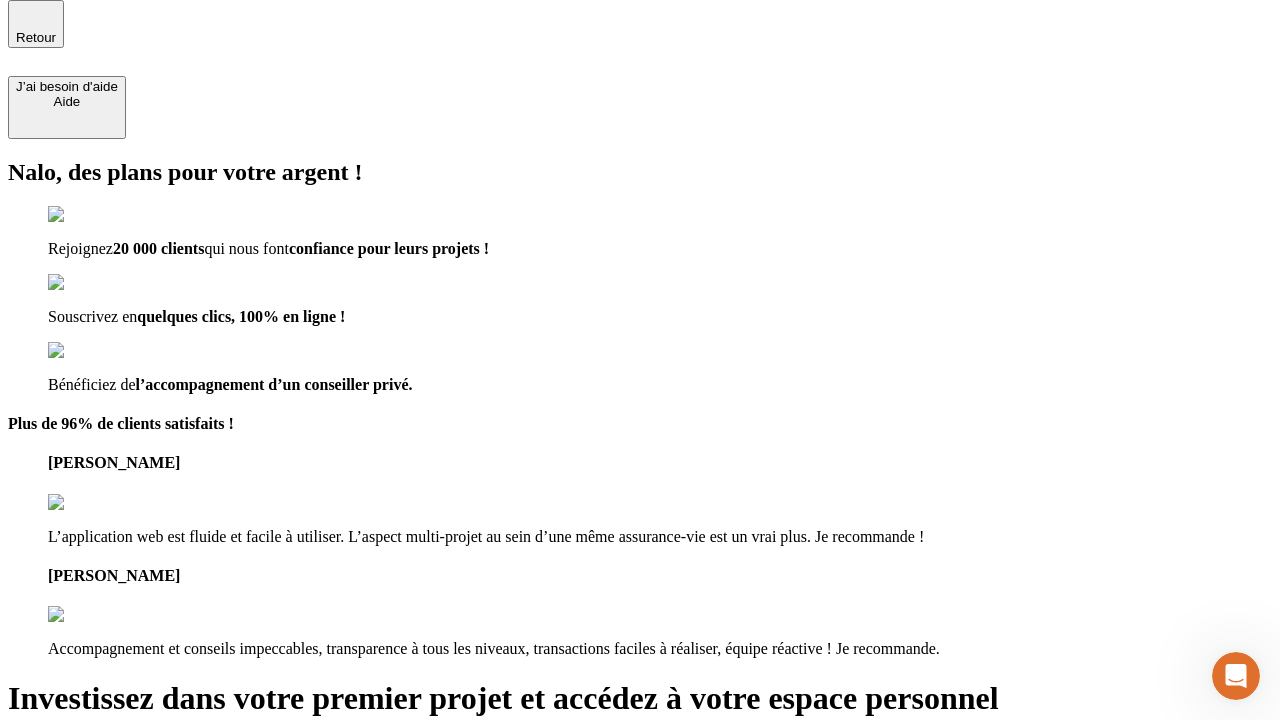scroll, scrollTop: 6, scrollLeft: 0, axis: vertical 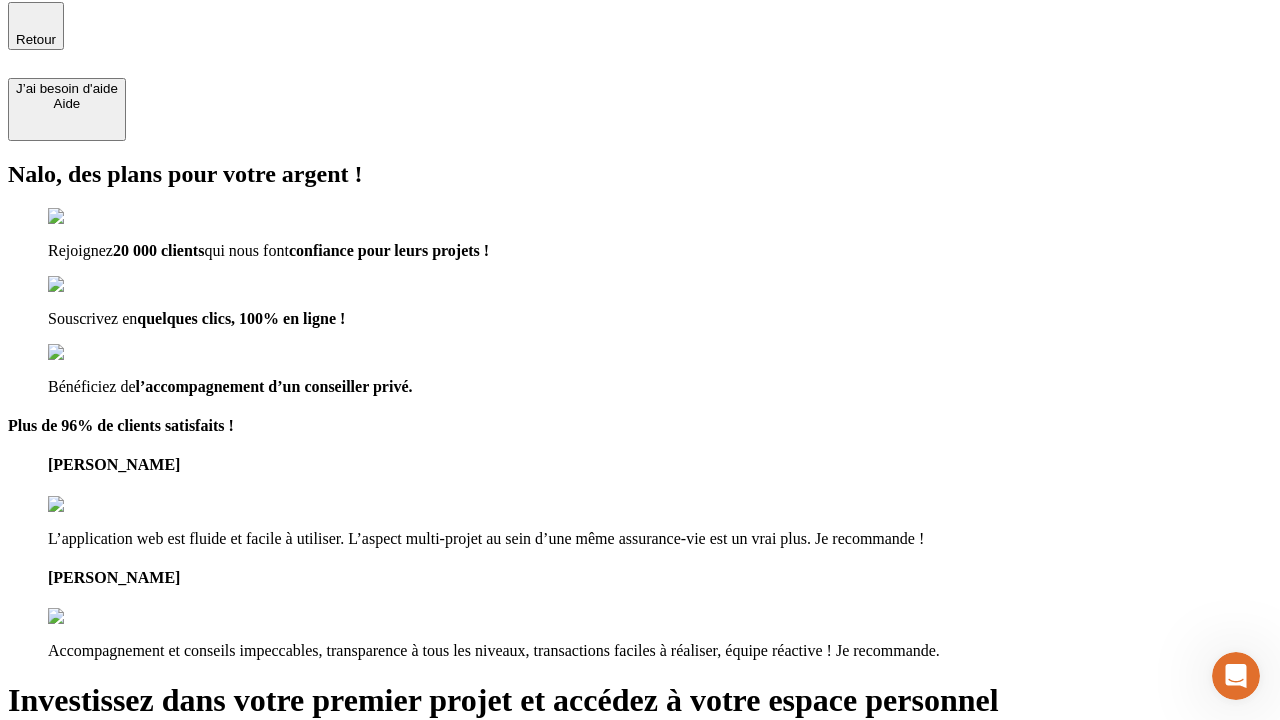 type on "[EMAIL_ADDRESS][DOMAIN_NAME]" 